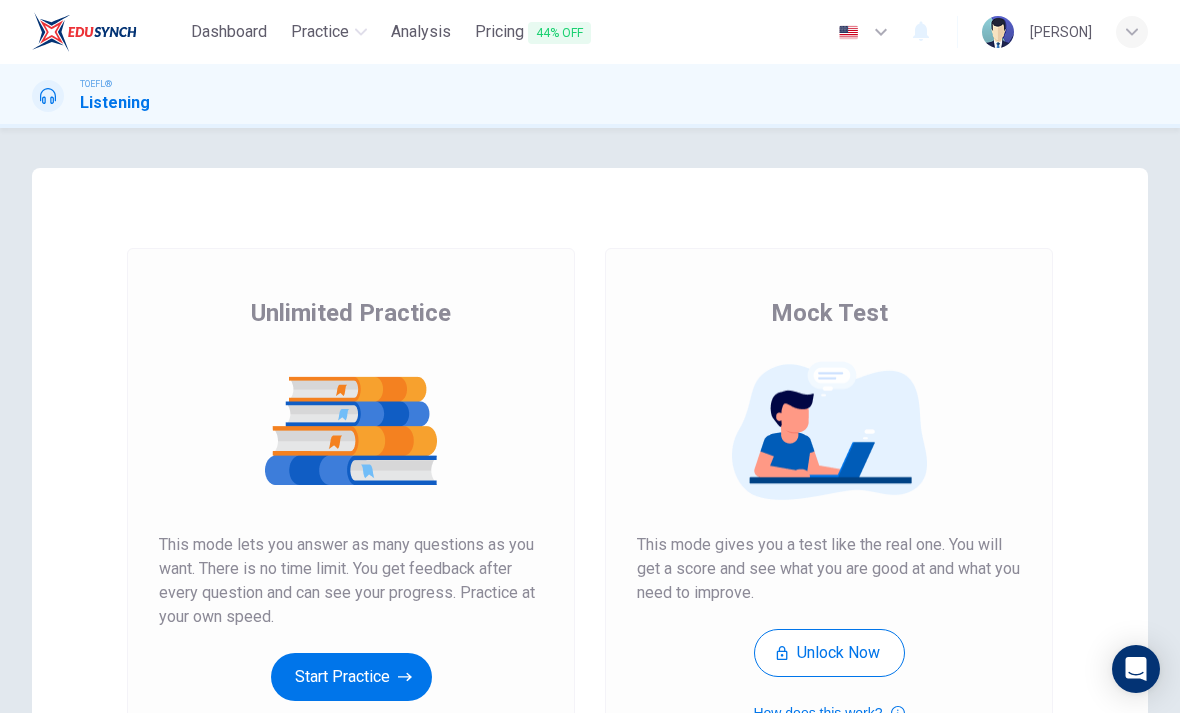 scroll, scrollTop: 0, scrollLeft: 0, axis: both 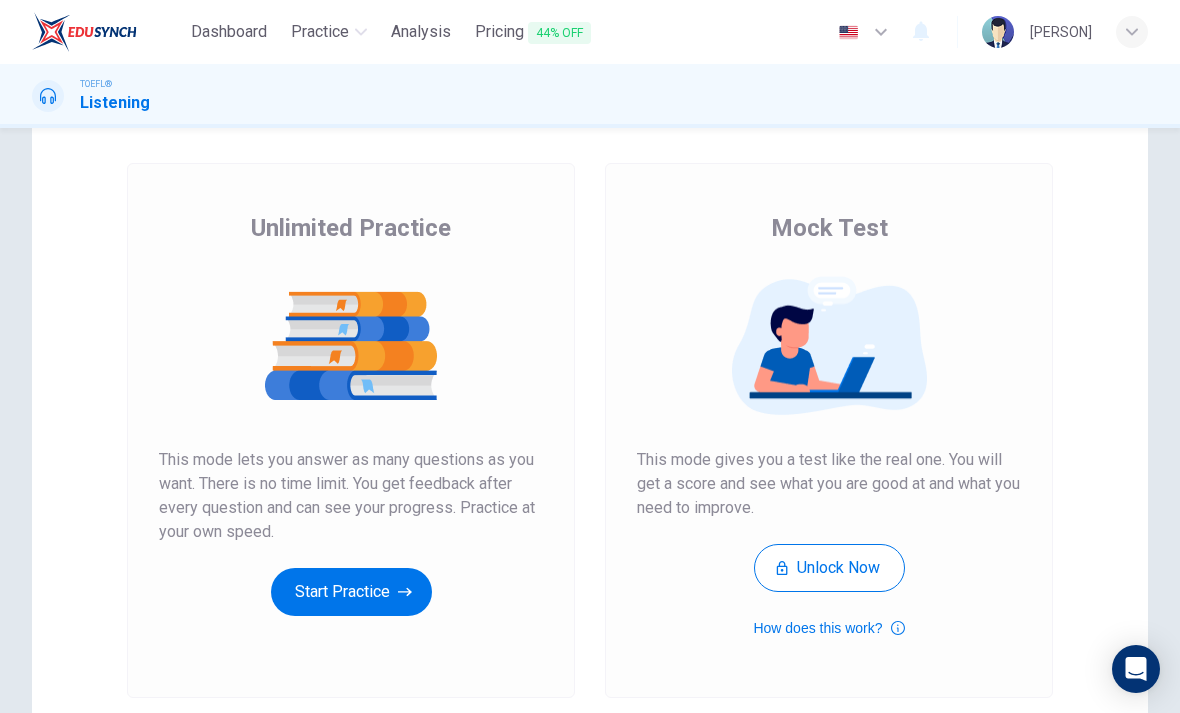 click on "Dashboard Practice Analysis Pricing 44% OFF English en [PERSON]" at bounding box center [590, 32] 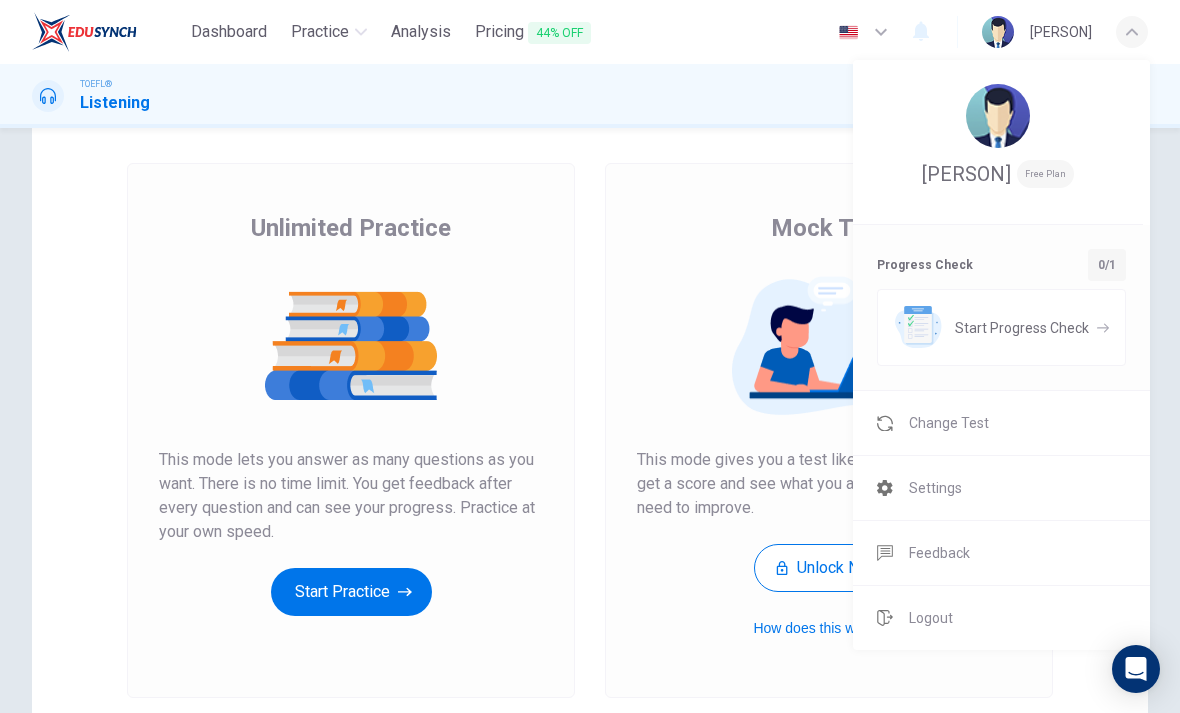 click at bounding box center [998, 116] 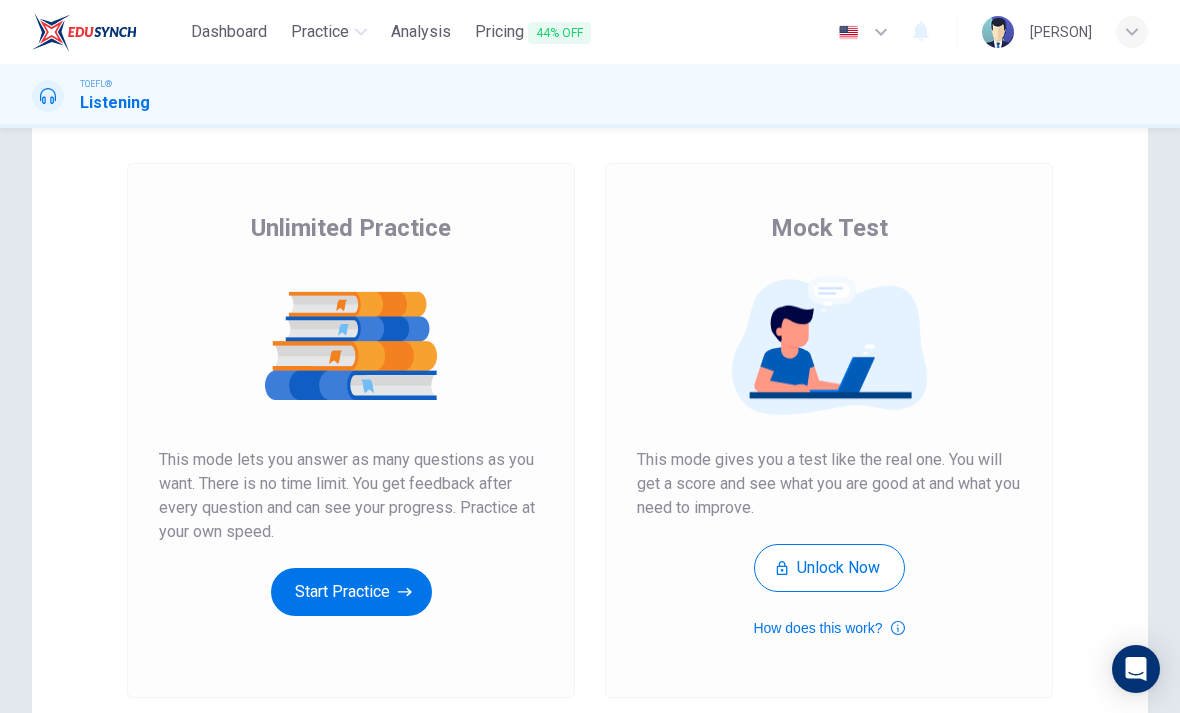 click on "Start Practice" at bounding box center [351, 592] 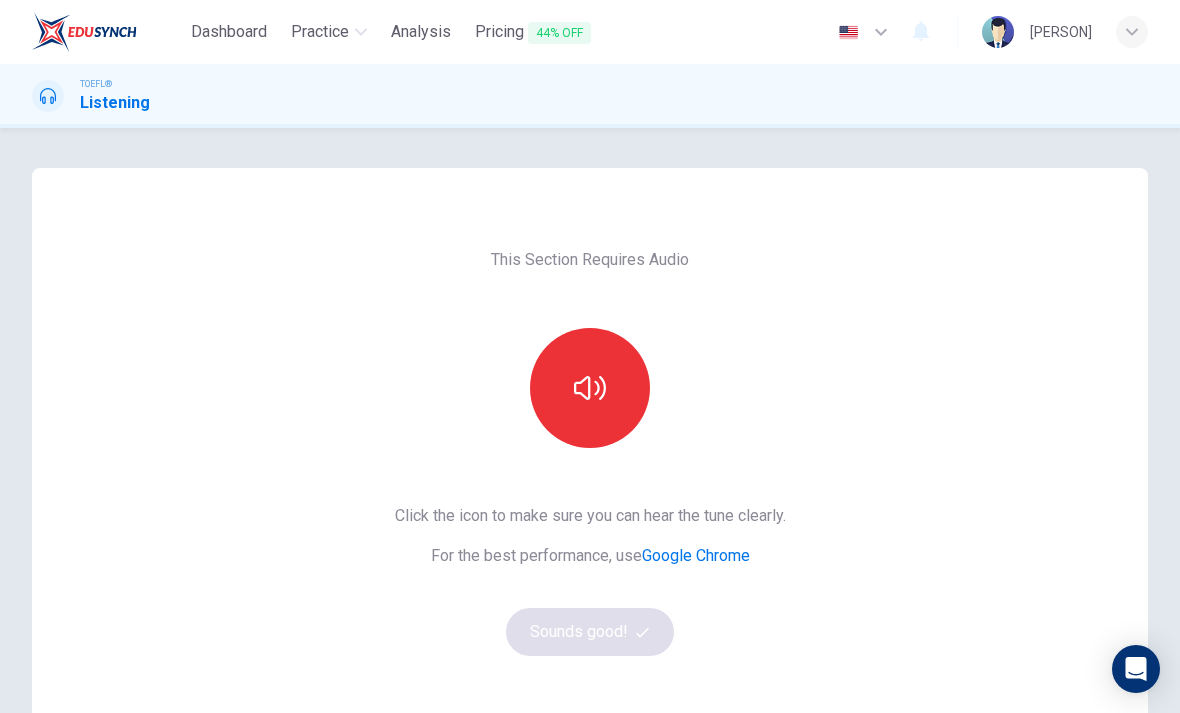 scroll, scrollTop: 0, scrollLeft: 0, axis: both 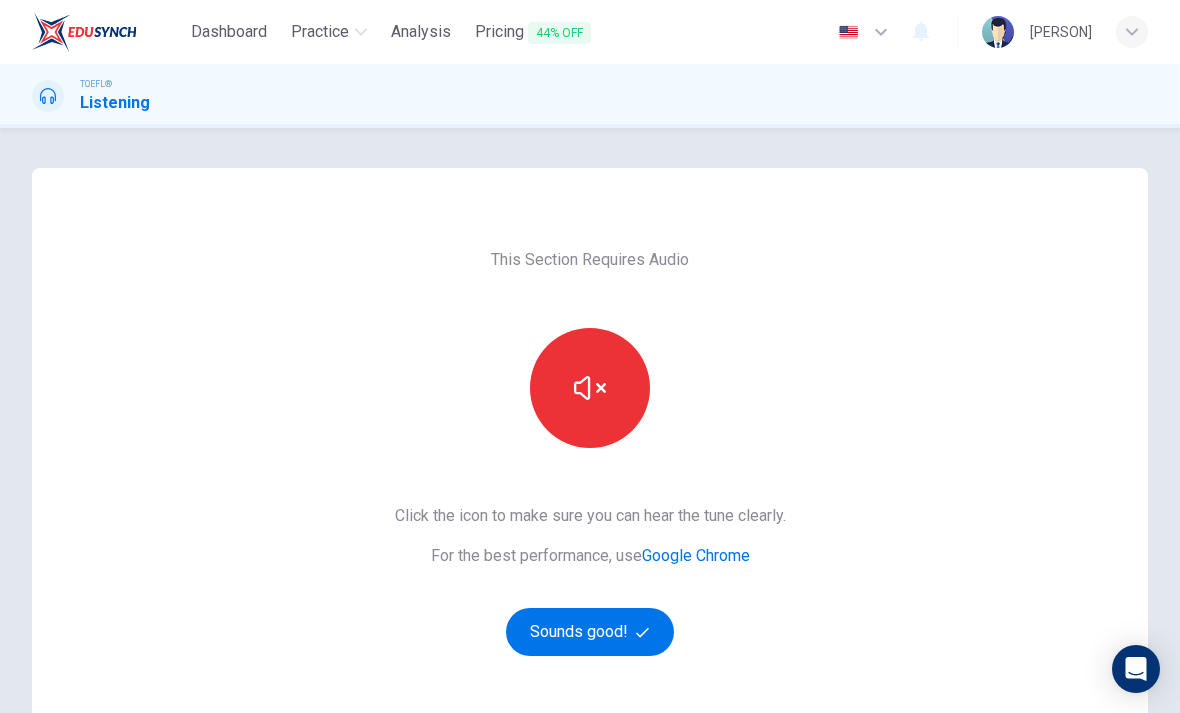 click on "Sounds good!" at bounding box center [590, 632] 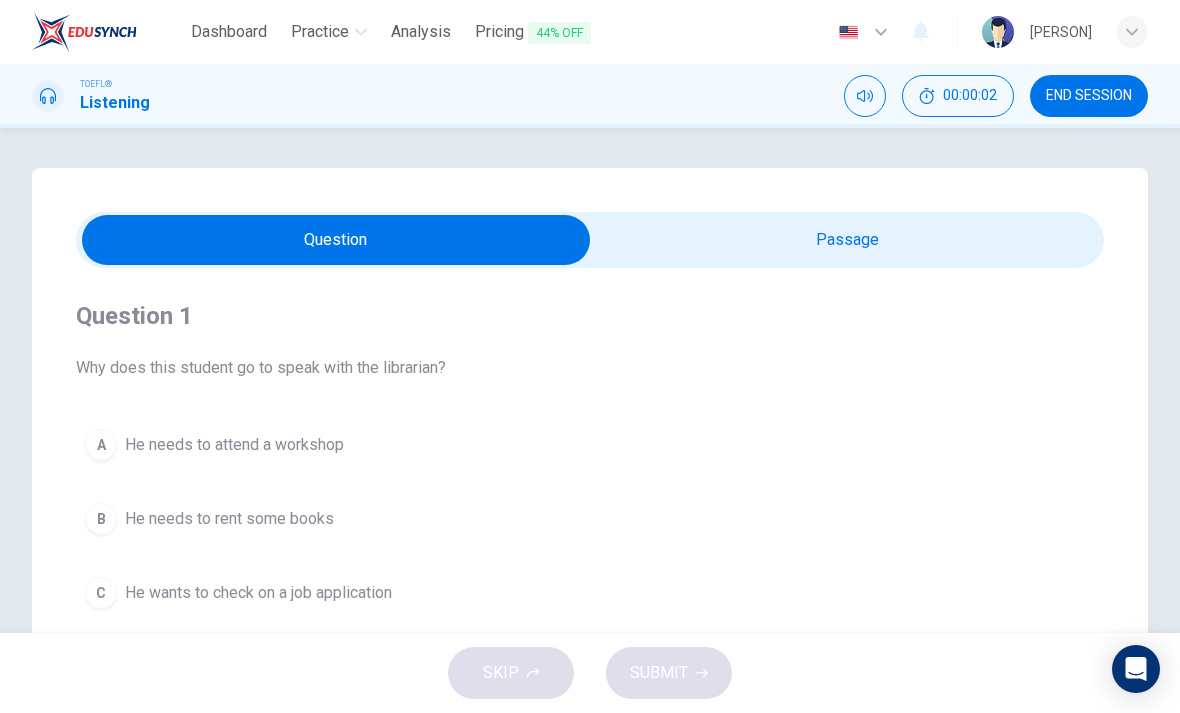 click at bounding box center (336, 240) 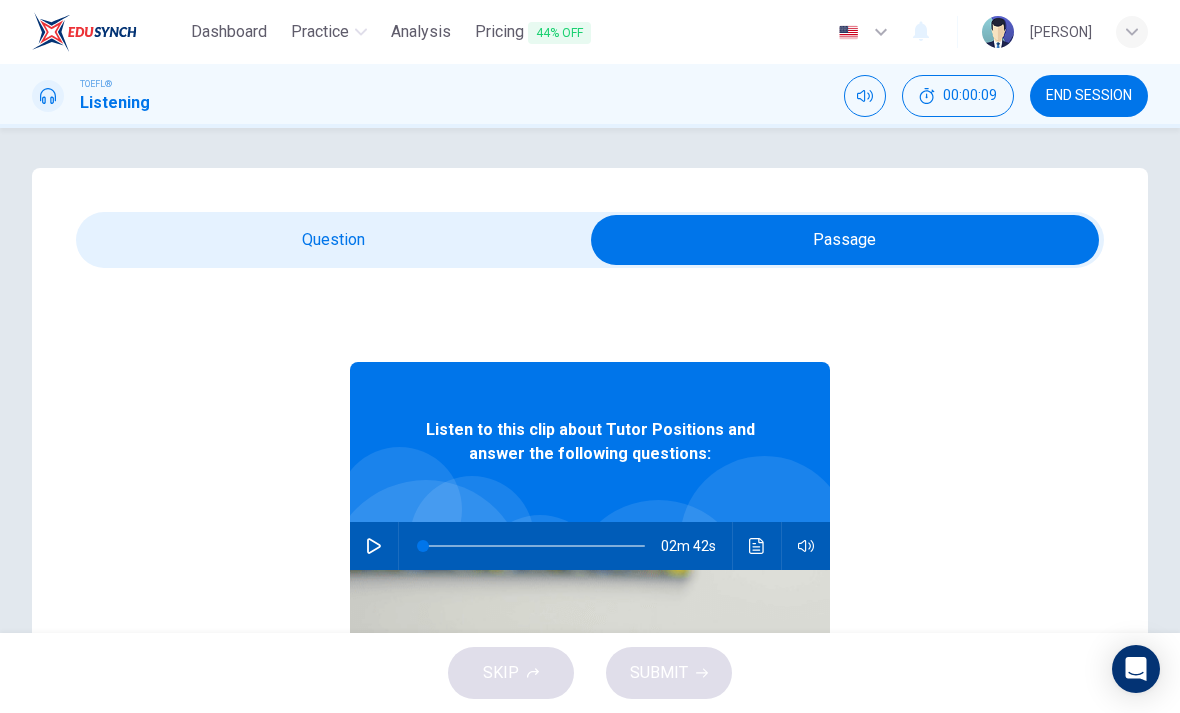 click at bounding box center (374, 546) 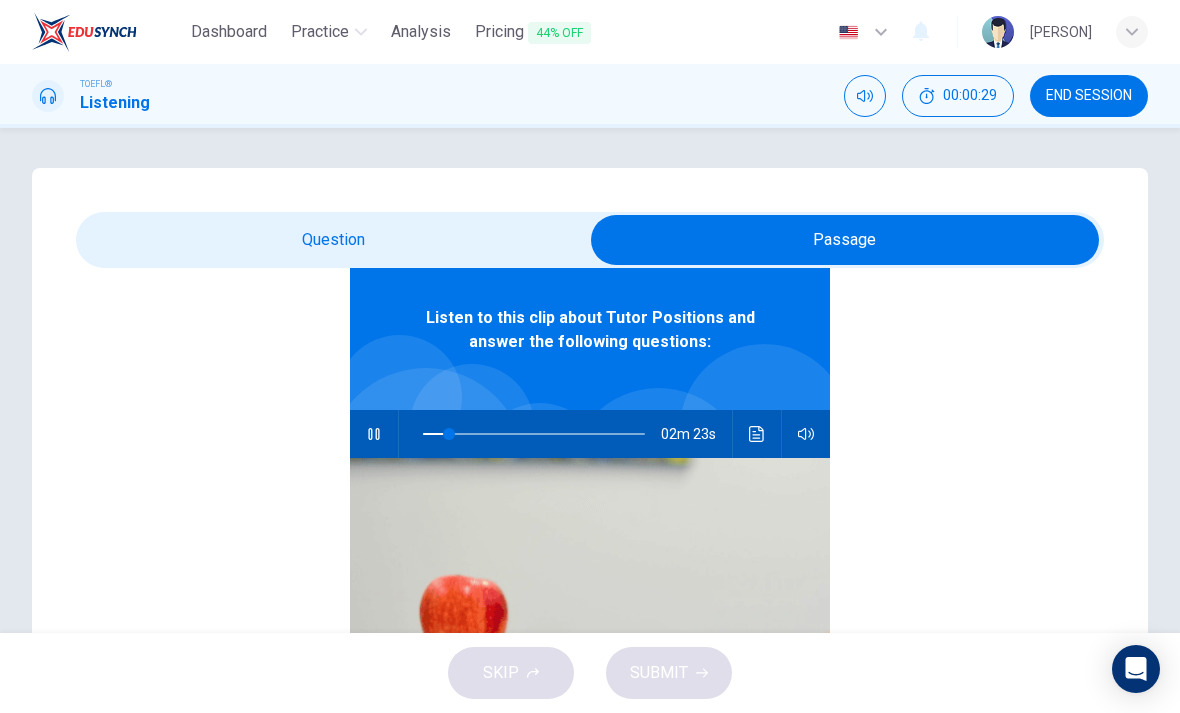 scroll, scrollTop: 112, scrollLeft: 0, axis: vertical 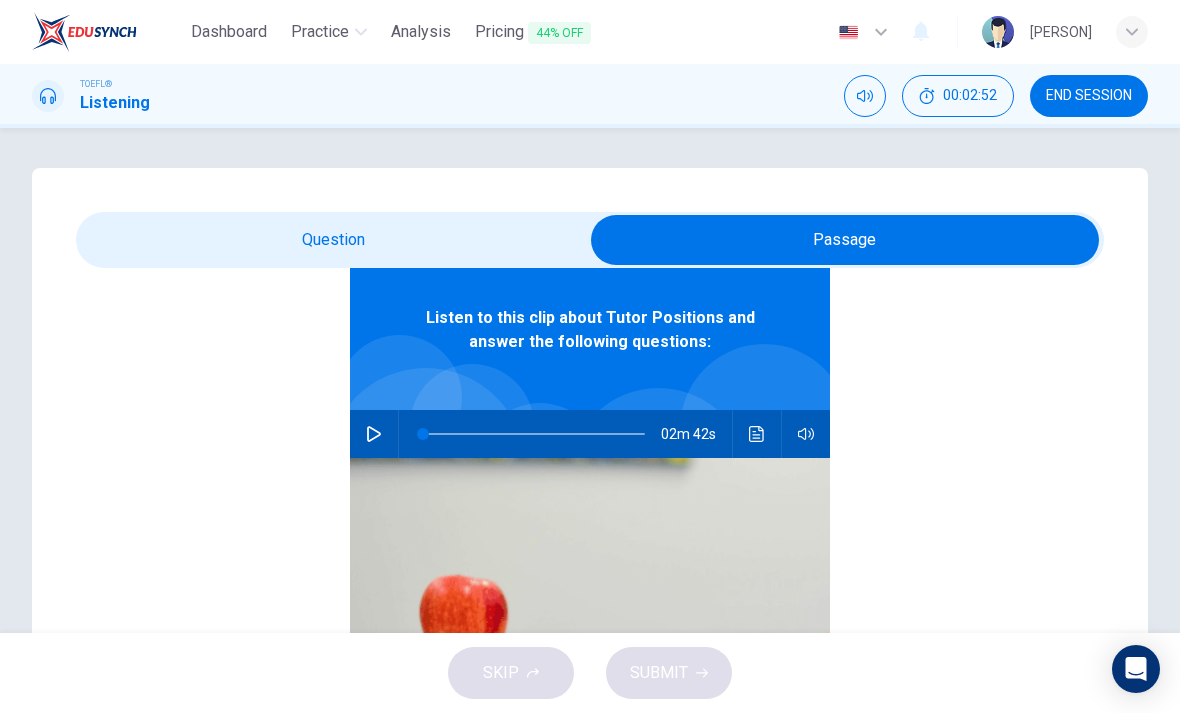 click at bounding box center (845, 240) 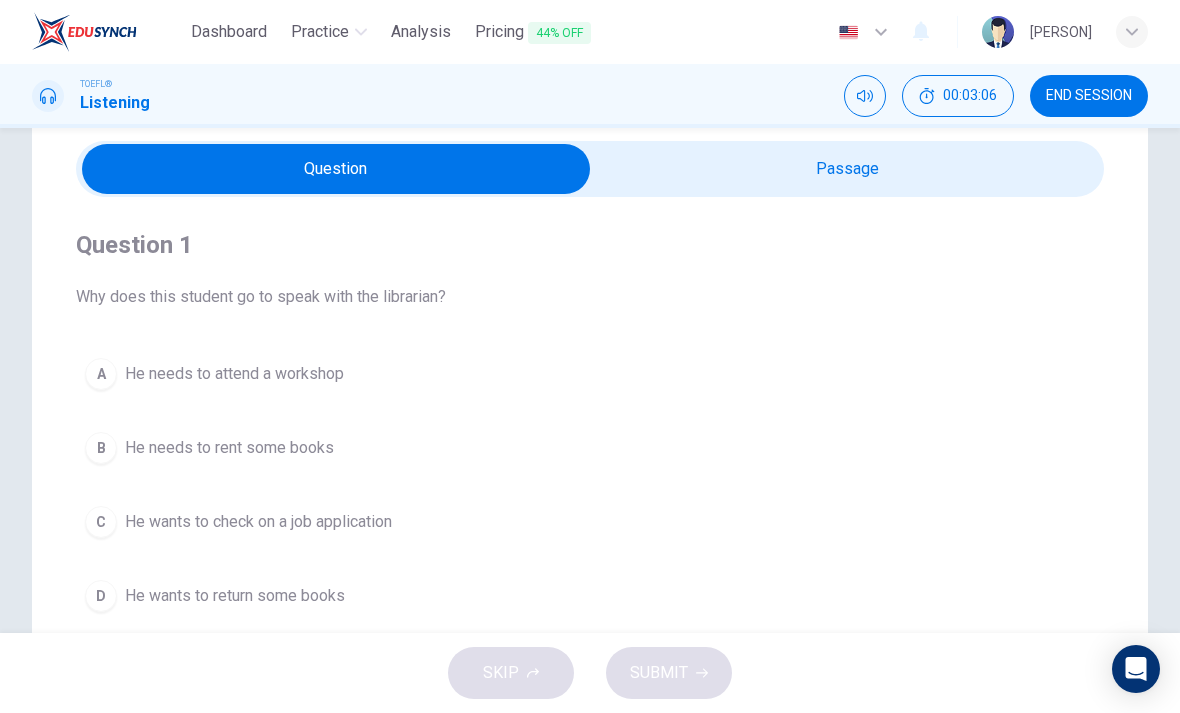 scroll, scrollTop: 70, scrollLeft: 0, axis: vertical 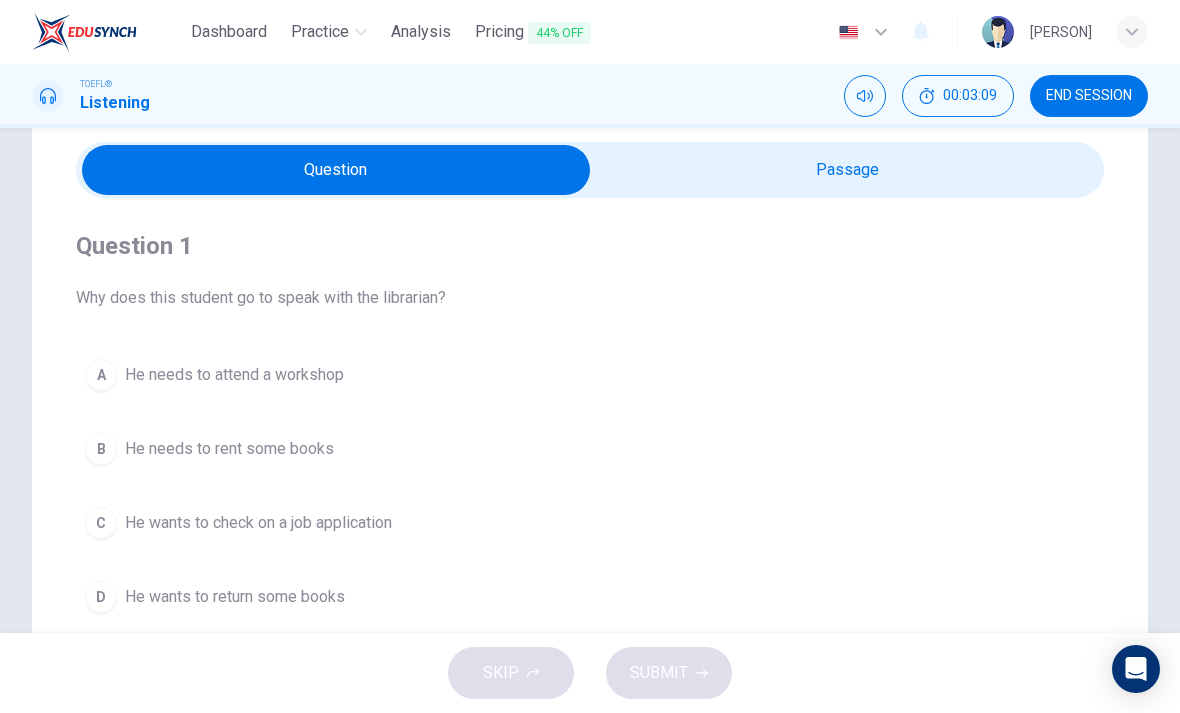 click at bounding box center [336, 170] 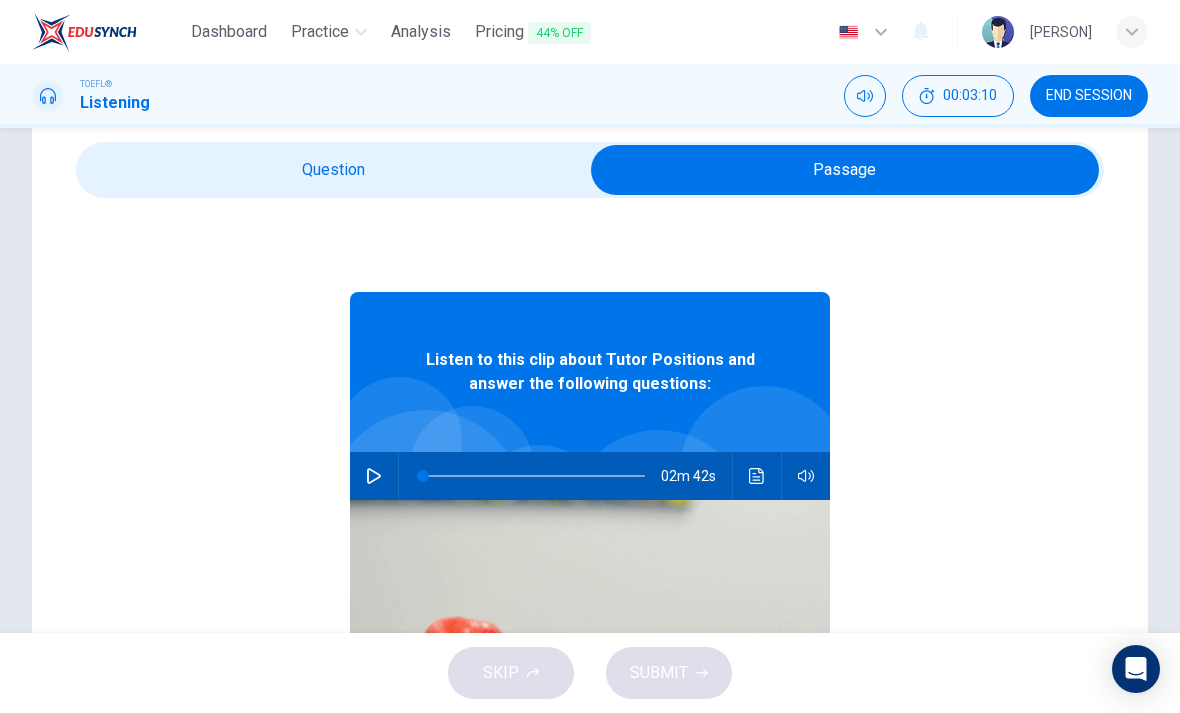 click at bounding box center [374, 476] 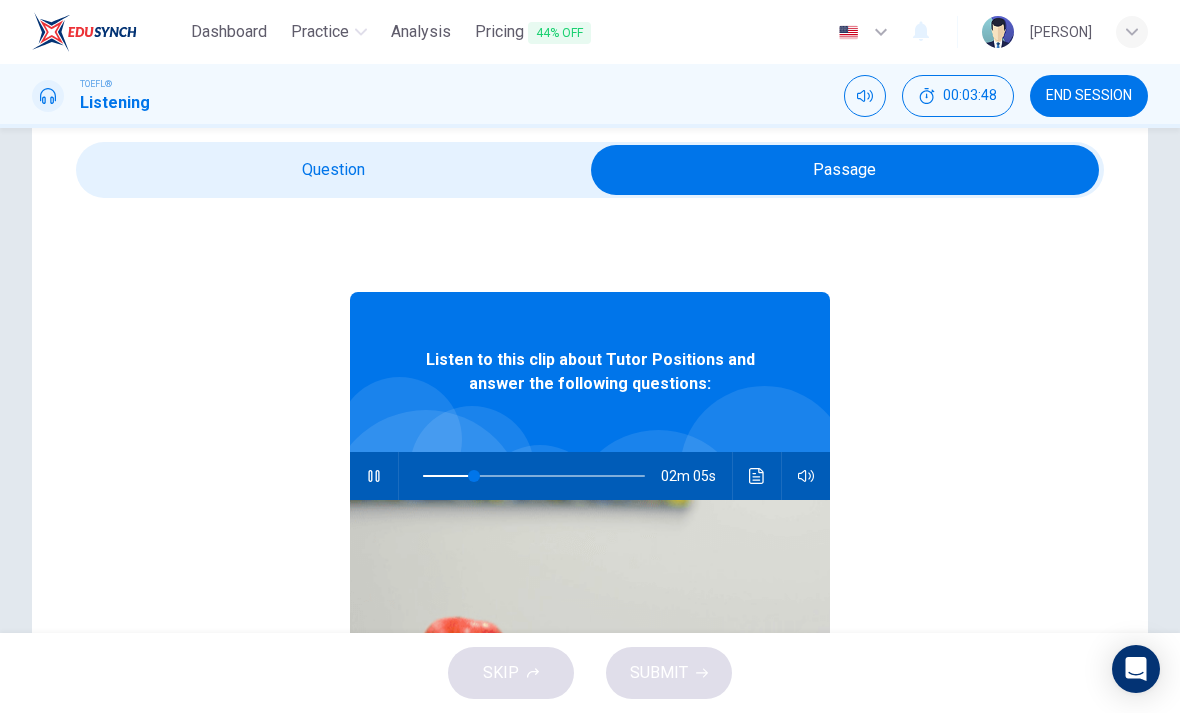click at bounding box center [845, 170] 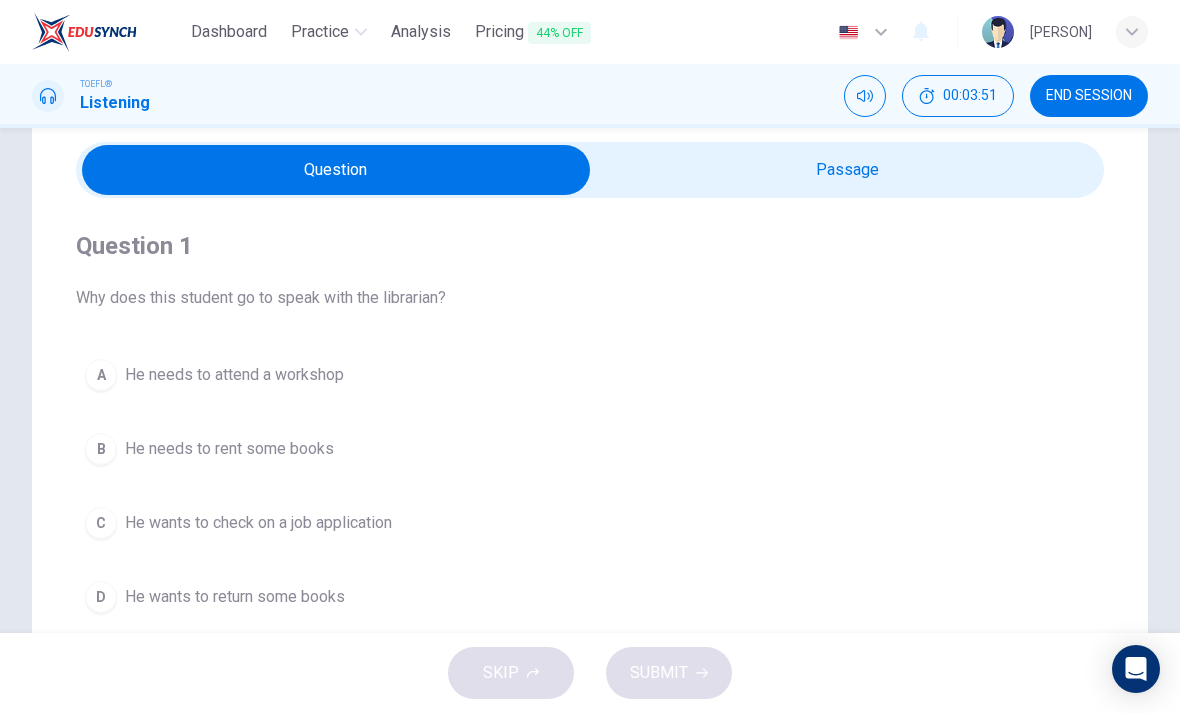 click at bounding box center [336, 170] 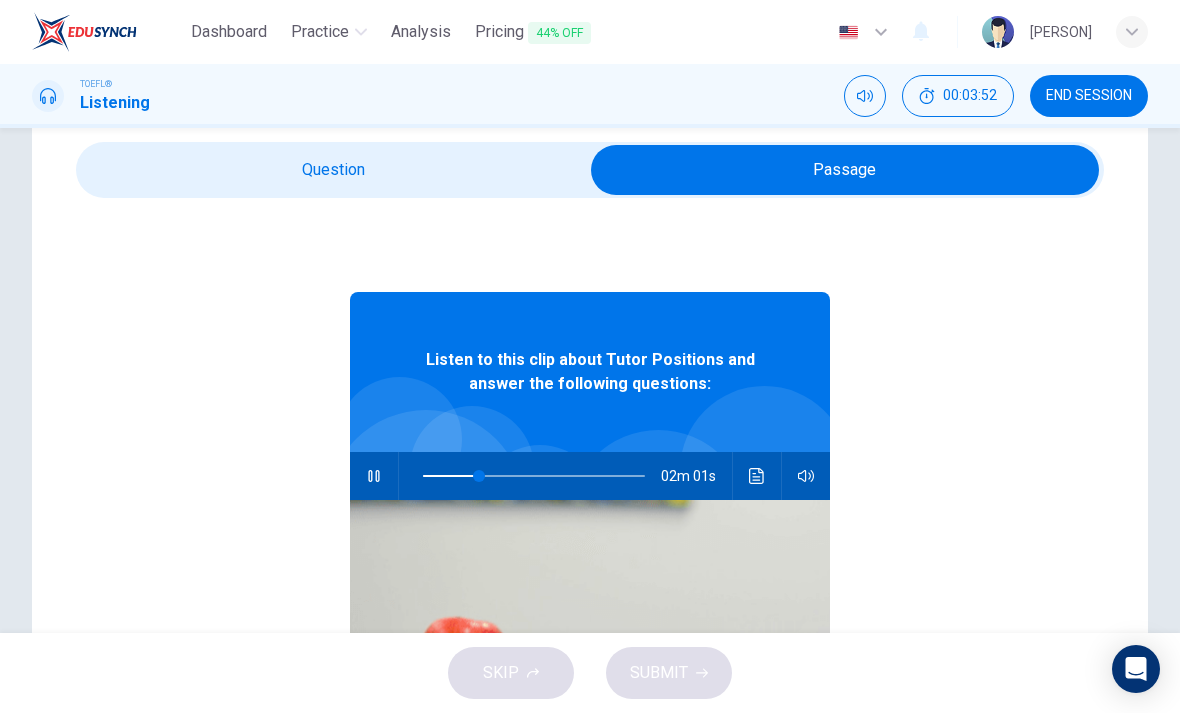 click at bounding box center [374, 476] 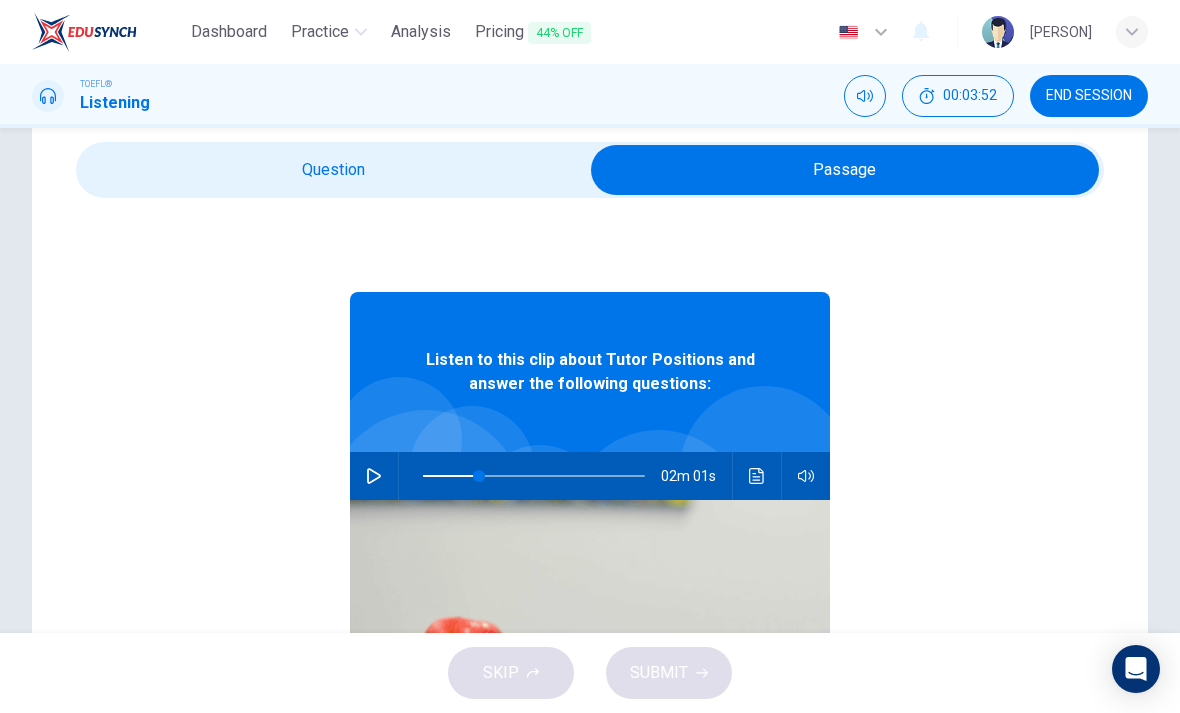 click at bounding box center (845, 170) 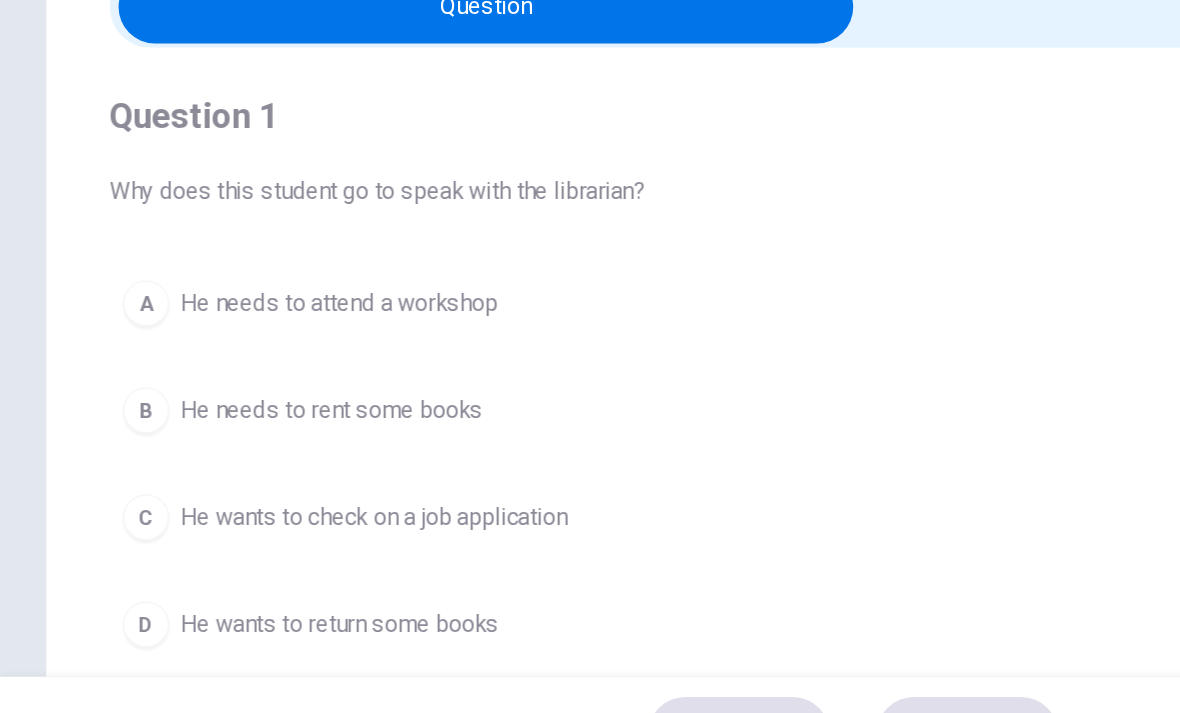 click on "He wants to check on a job application" at bounding box center [234, 375] 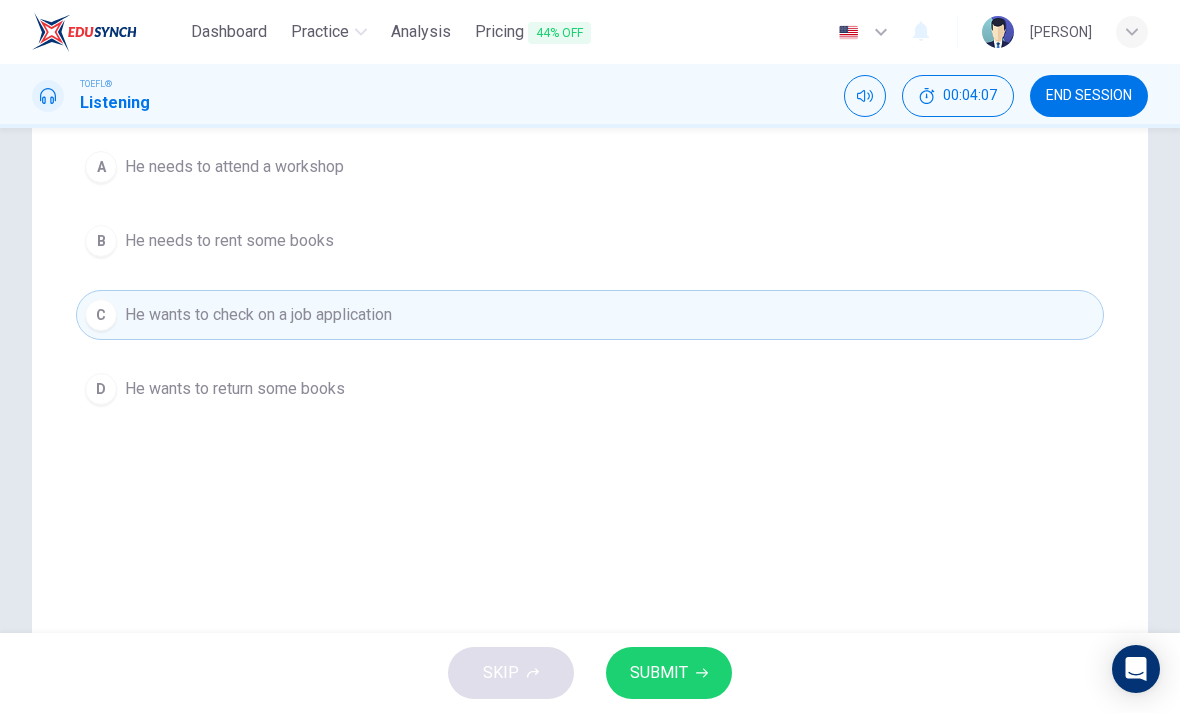 scroll, scrollTop: 279, scrollLeft: 0, axis: vertical 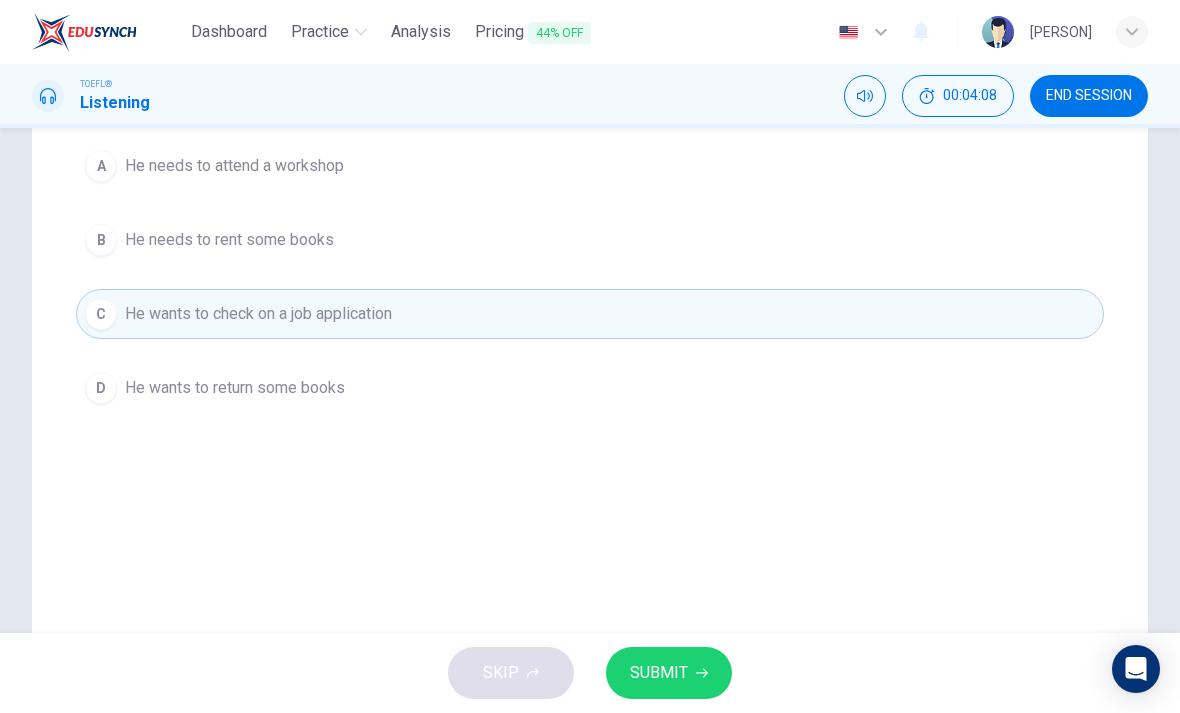 click on "SUBMIT" at bounding box center (669, 673) 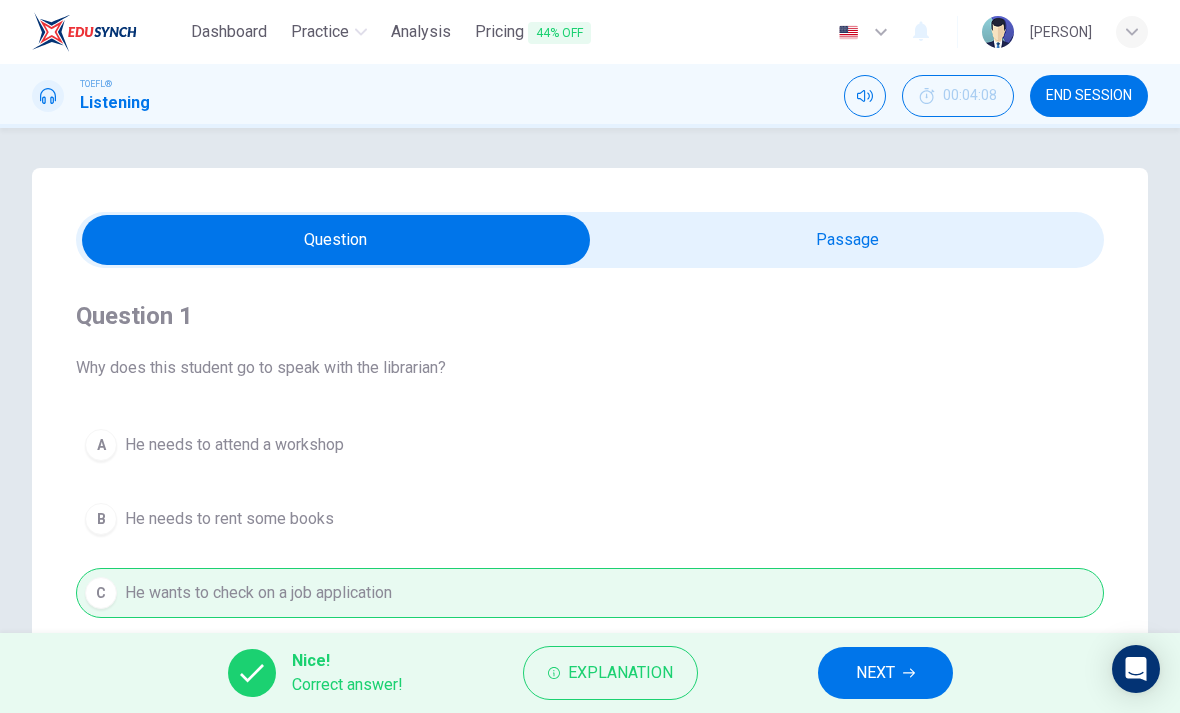 scroll, scrollTop: -2, scrollLeft: 0, axis: vertical 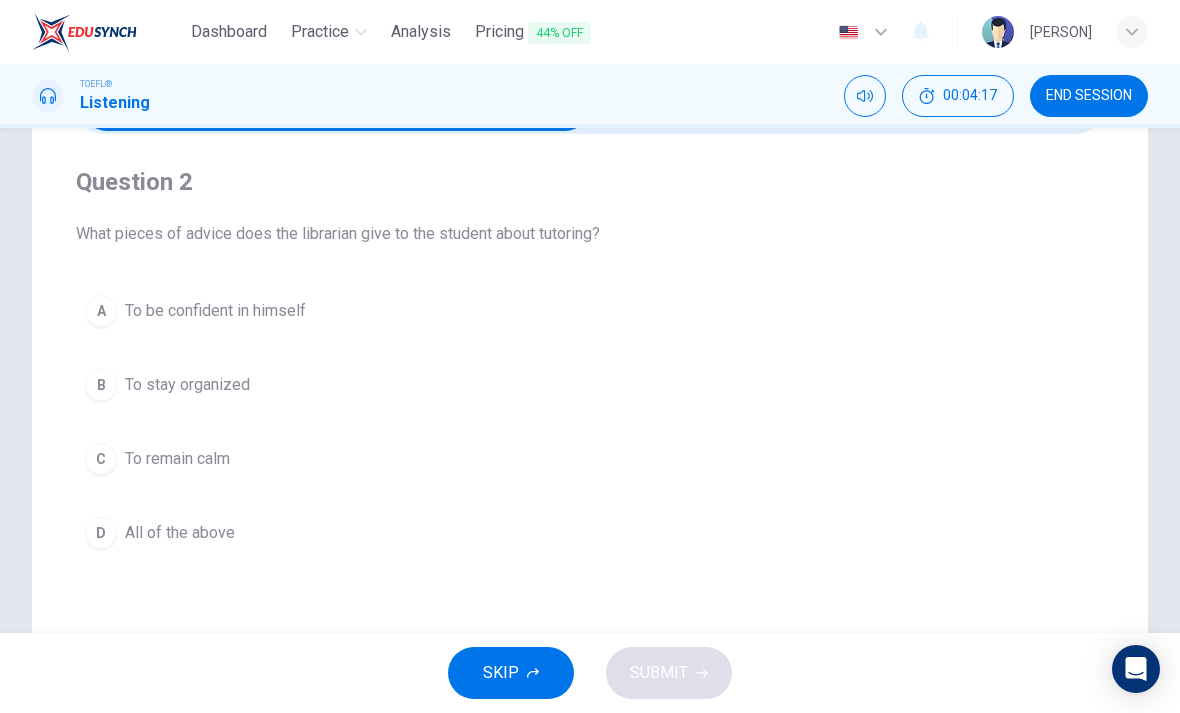 click on "A To be confident in himself" at bounding box center [590, 311] 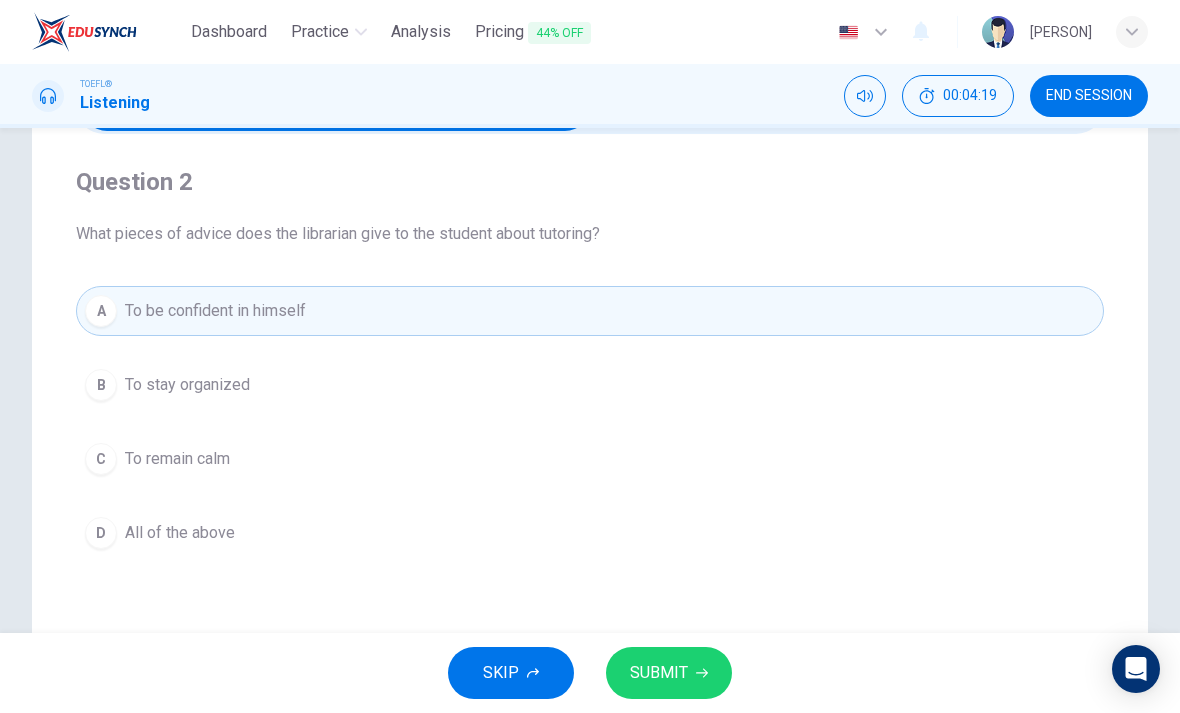 click on "SUBMIT" at bounding box center (669, 673) 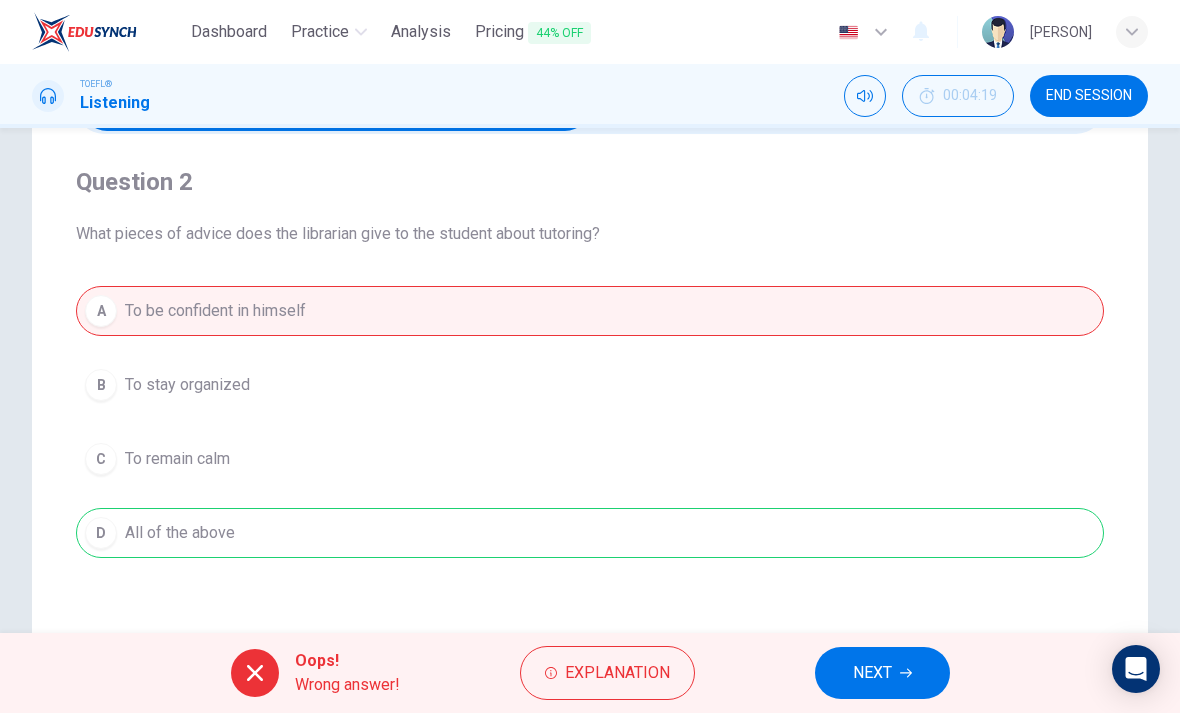 click on "NEXT" at bounding box center (872, 673) 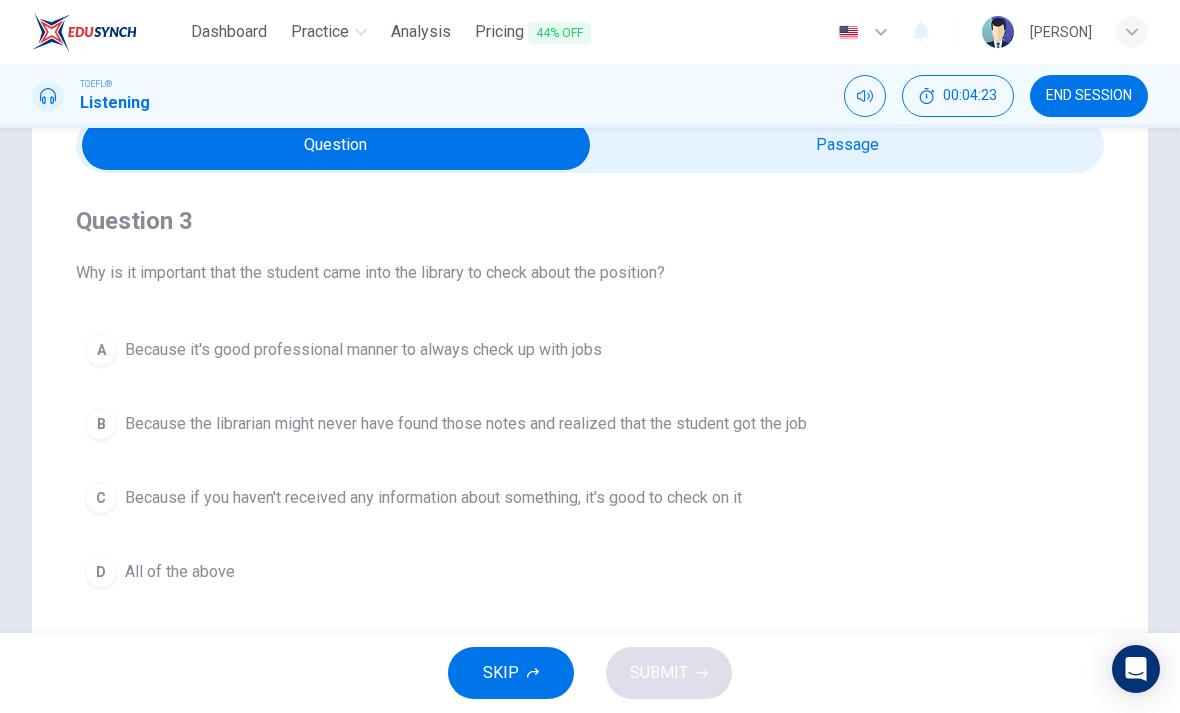 scroll, scrollTop: 94, scrollLeft: 0, axis: vertical 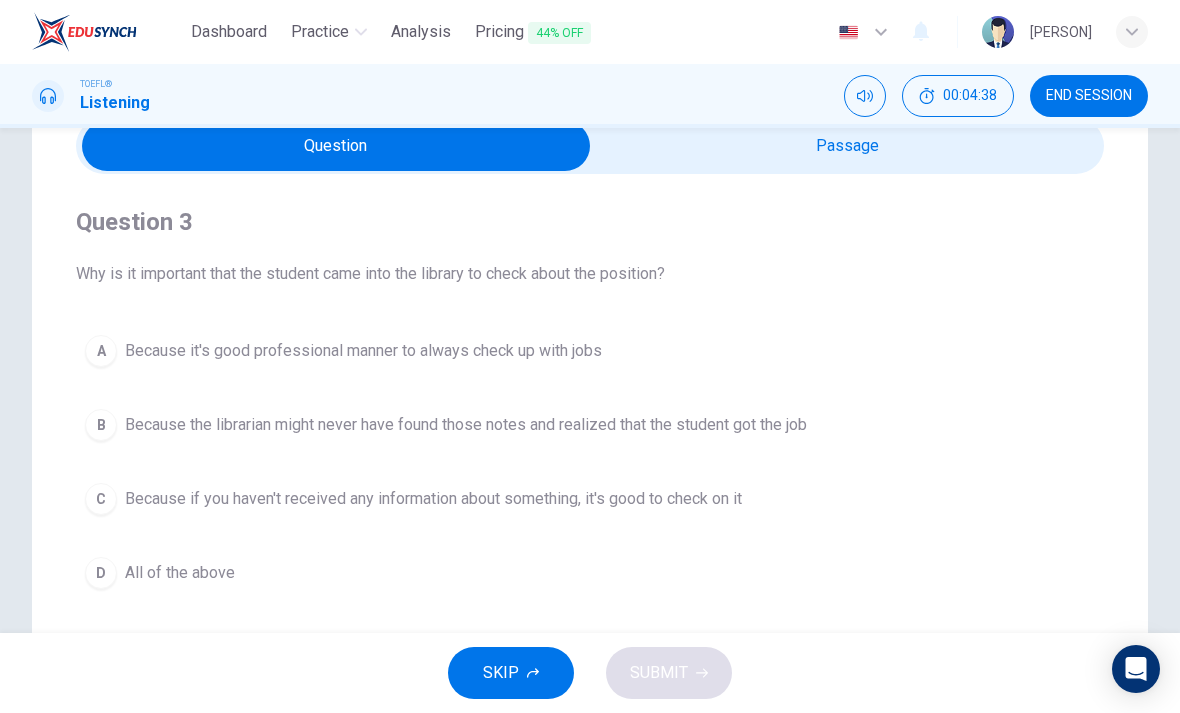 click on "Because if you haven't received any information about something, it's good to check on it" at bounding box center [363, 351] 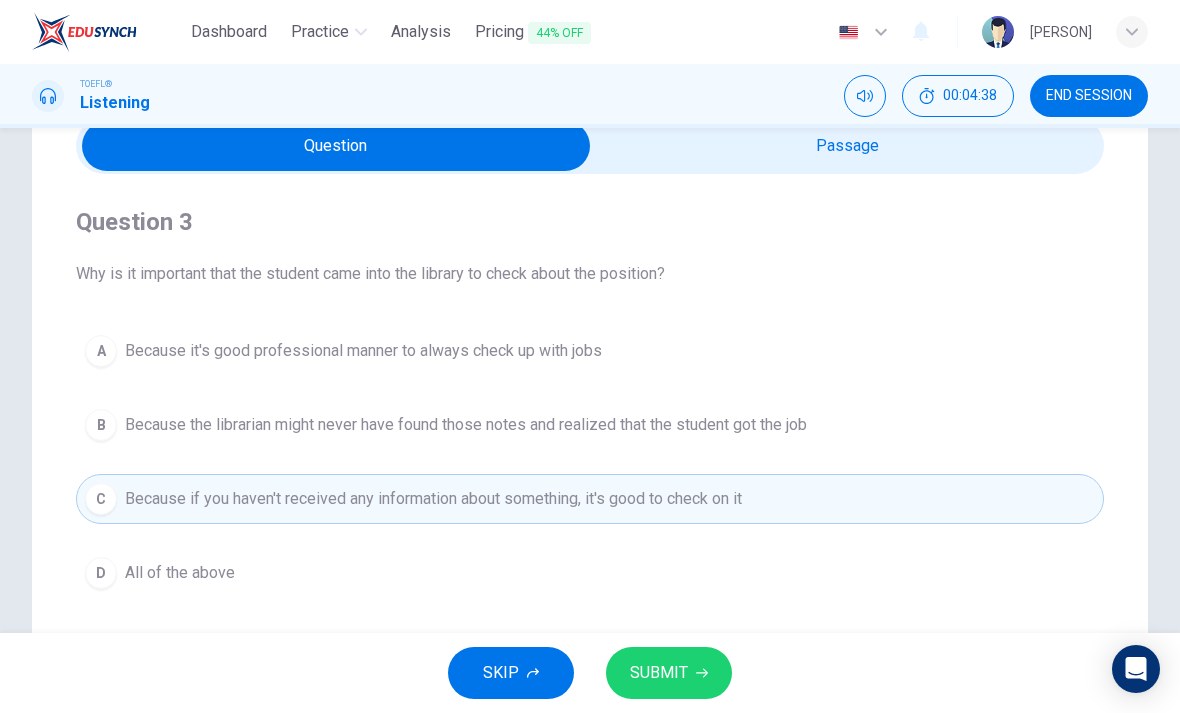 click on "SUBMIT" at bounding box center [659, 673] 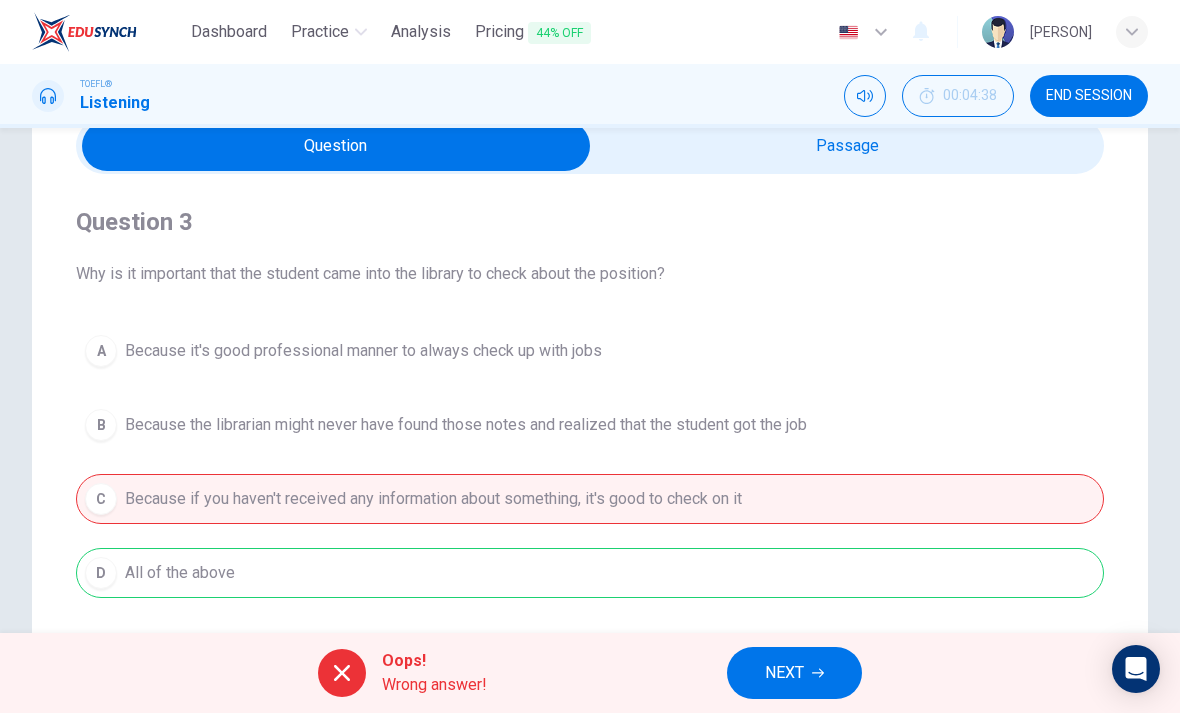click on "NEXT" at bounding box center [784, 673] 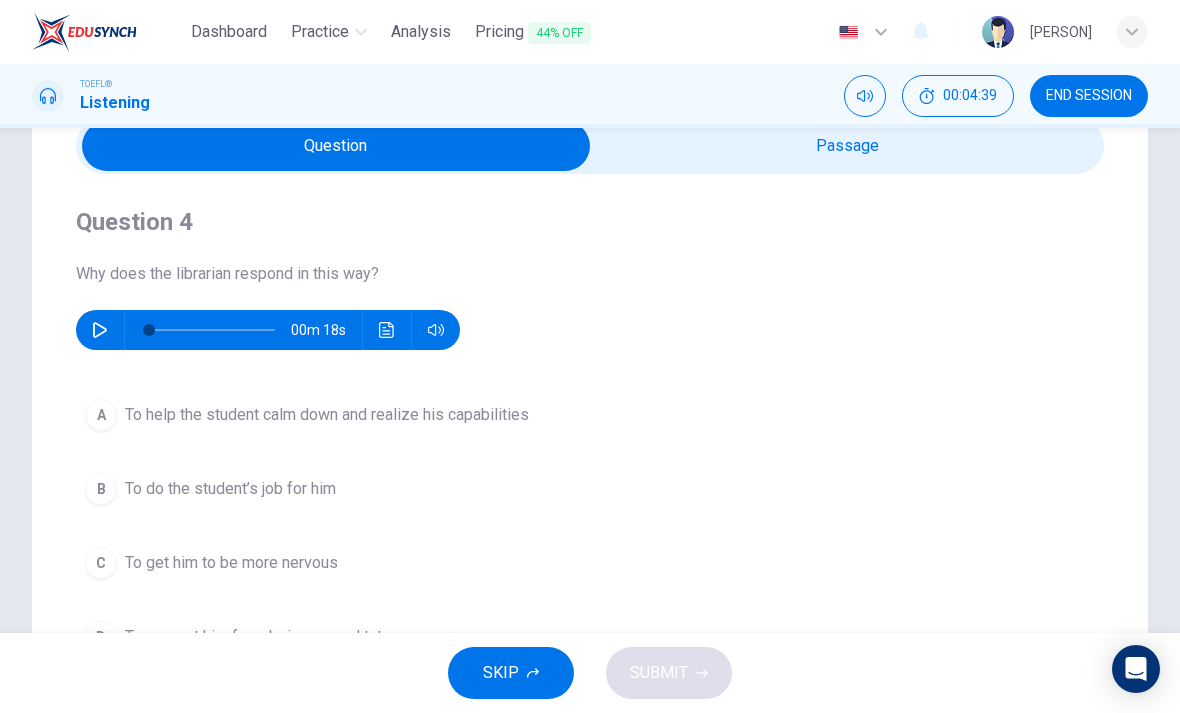 click at bounding box center (100, 330) 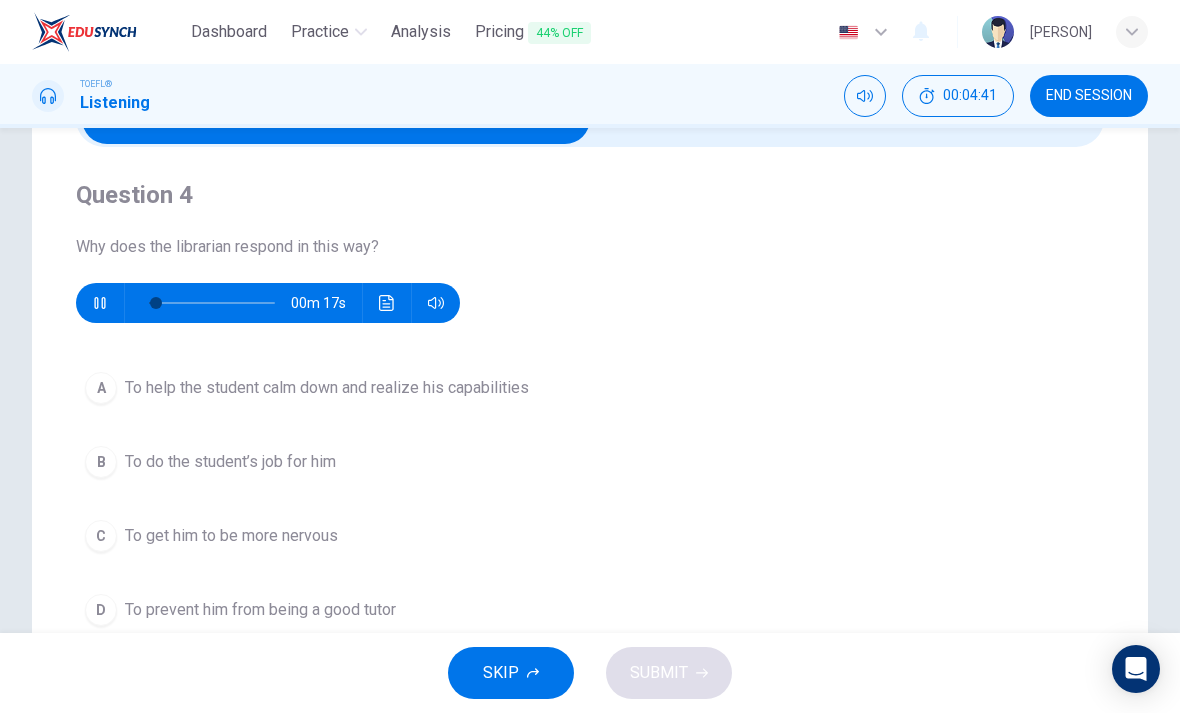 scroll, scrollTop: 122, scrollLeft: 0, axis: vertical 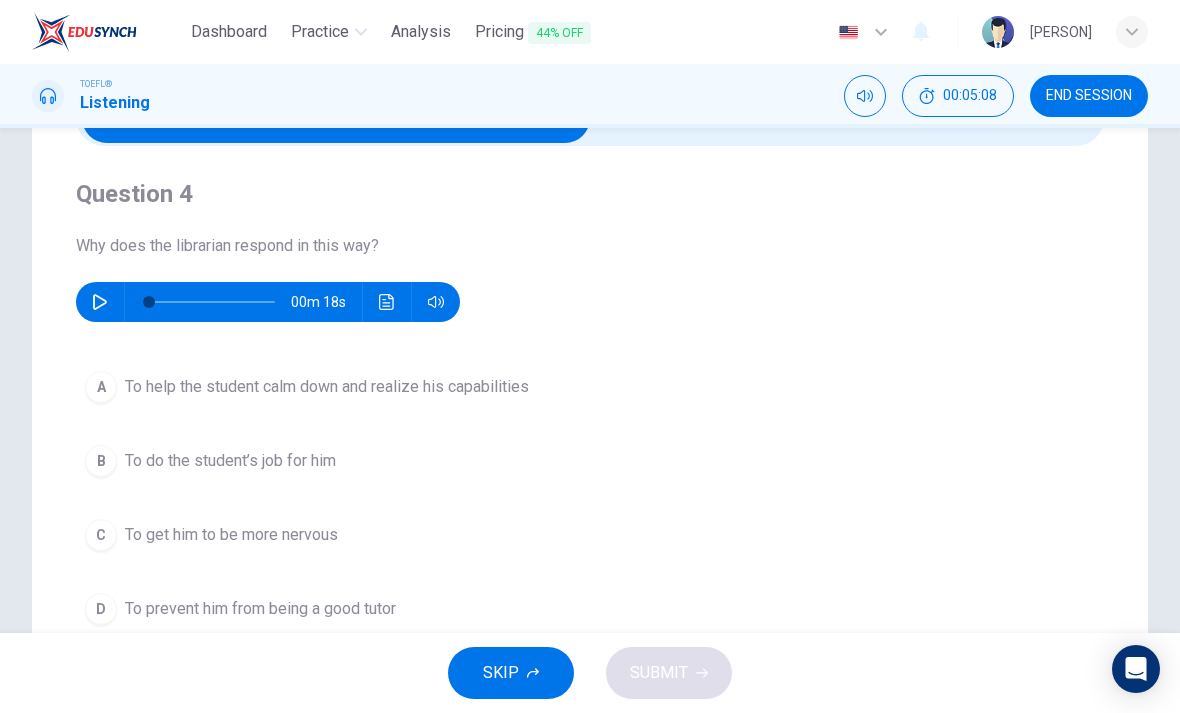 click on "C To get him to be more nervous" at bounding box center [590, 535] 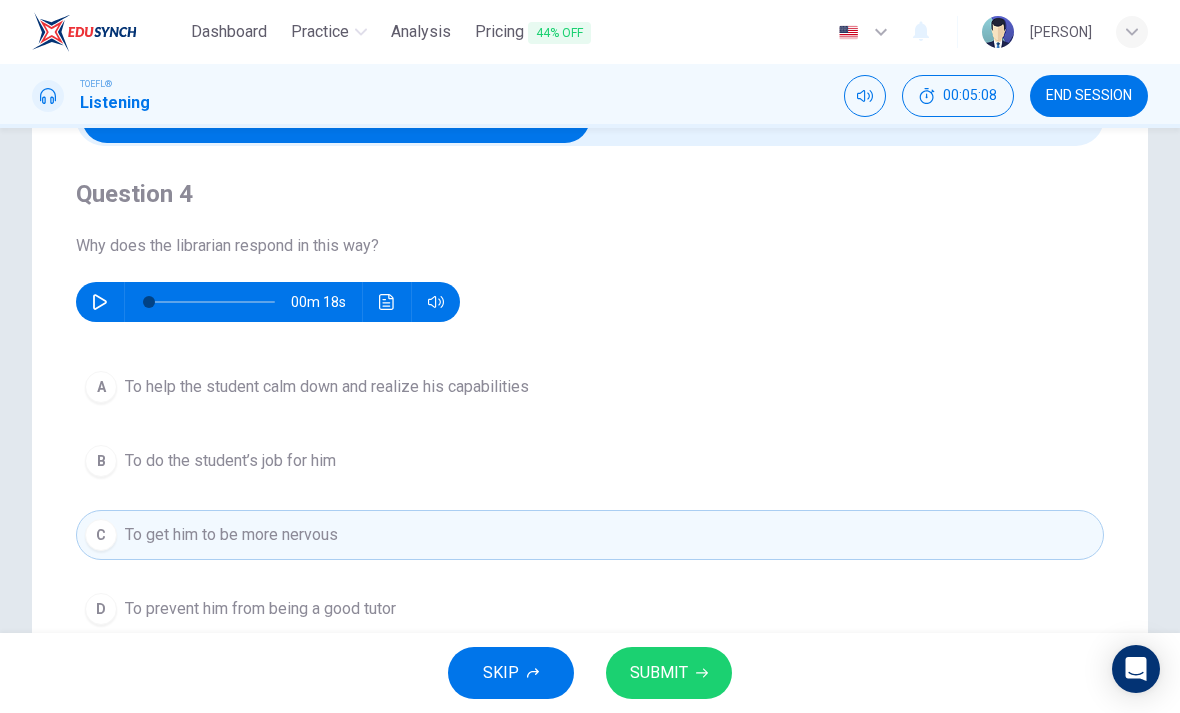 click on "SUBMIT" at bounding box center [669, 673] 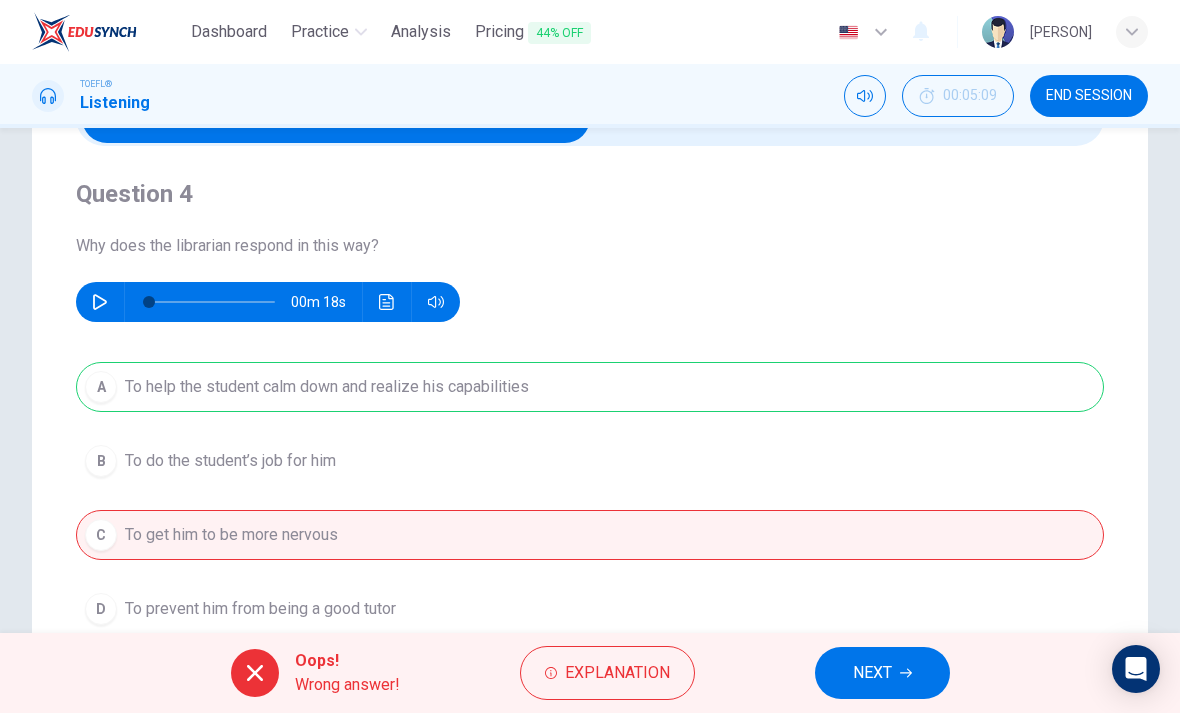 click on "Question 4 Why does the librarian respond in this way? 00m 18s" at bounding box center [590, 250] 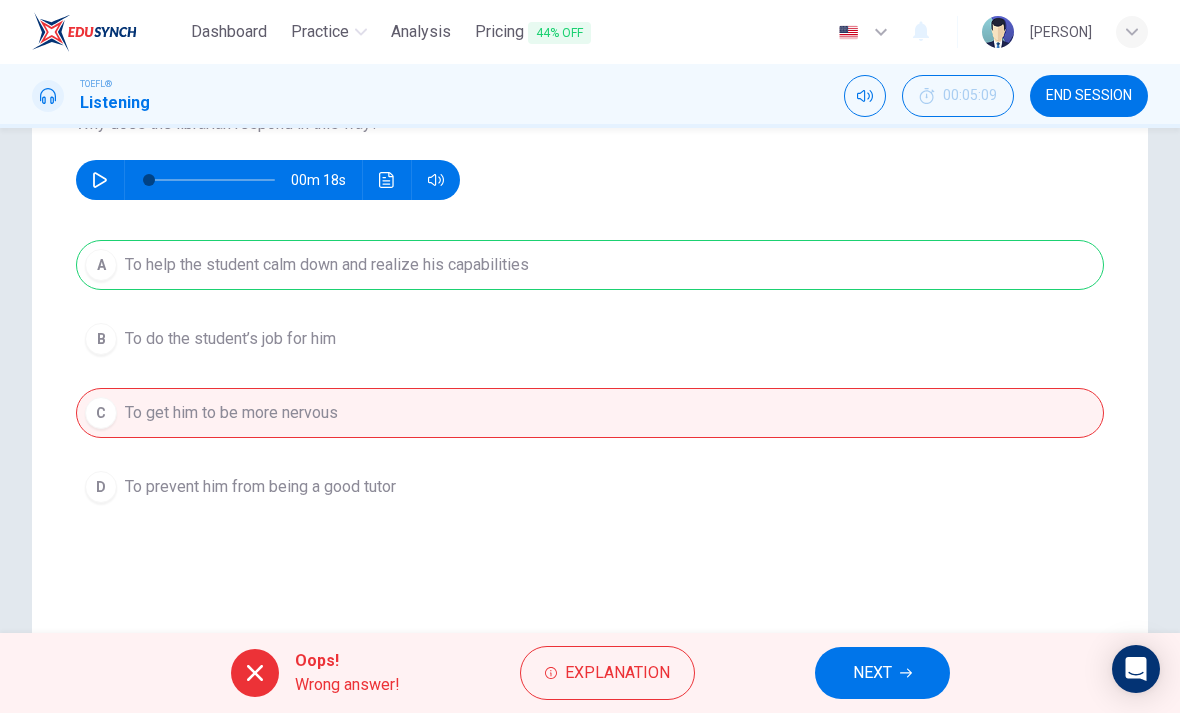 scroll, scrollTop: 243, scrollLeft: 0, axis: vertical 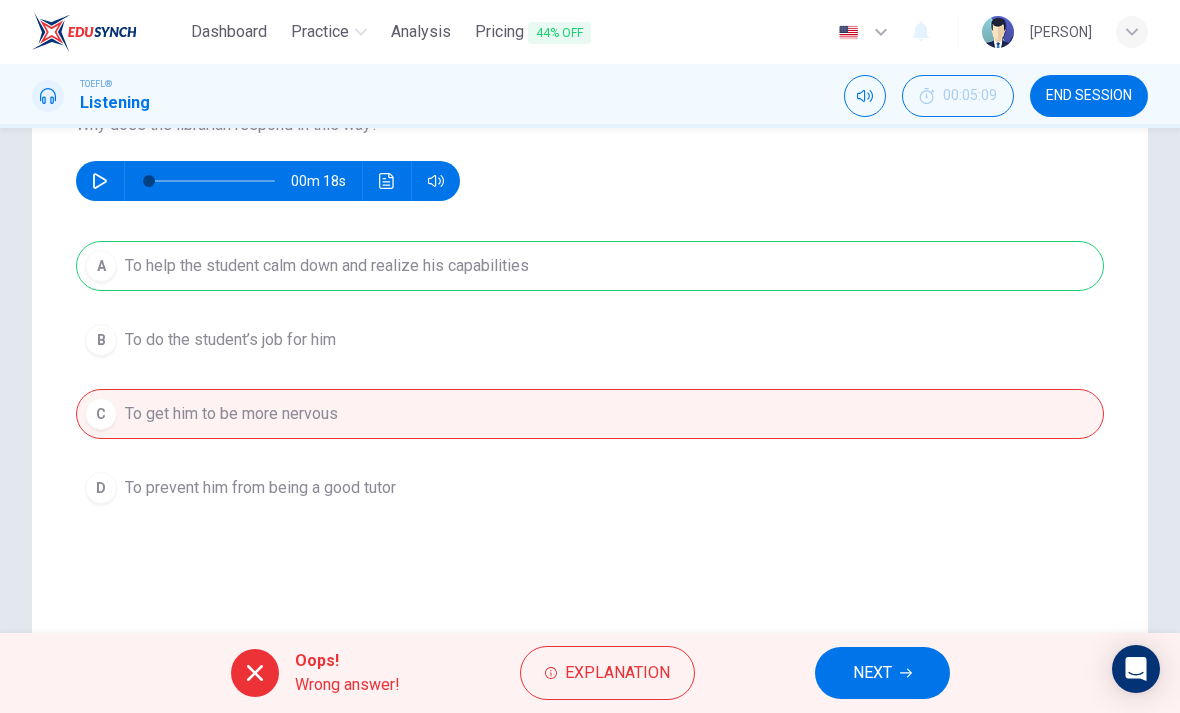 click on "NEXT" at bounding box center [872, 673] 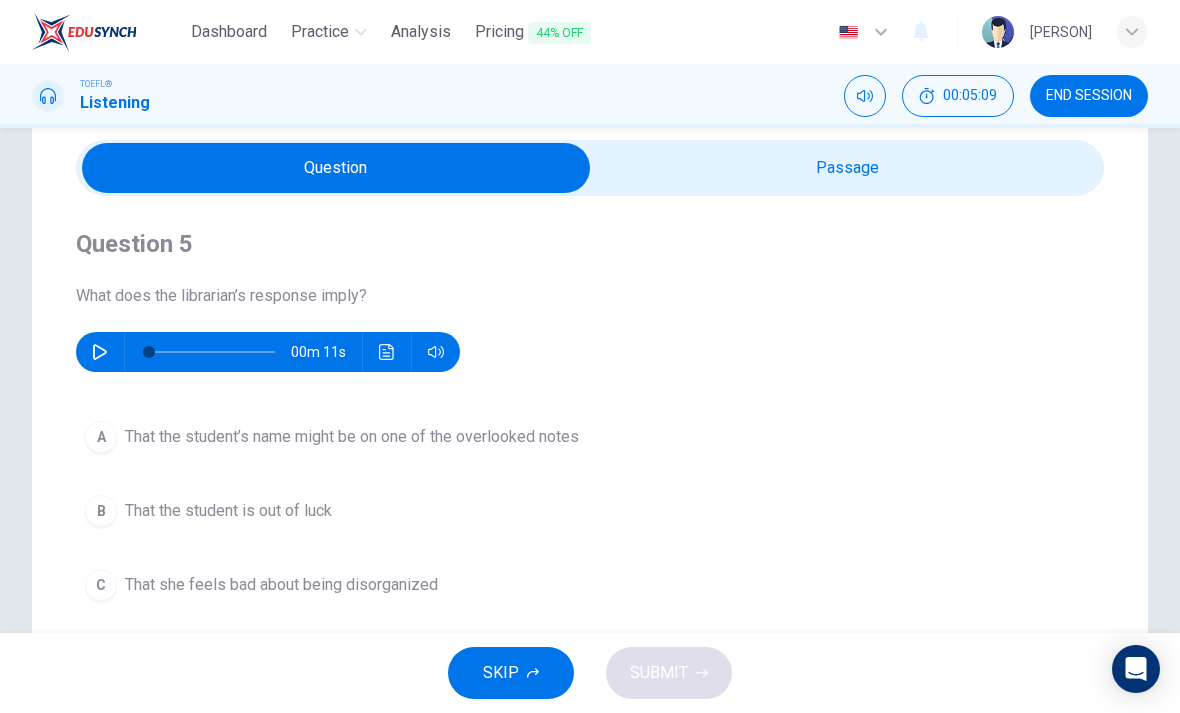 scroll, scrollTop: 88, scrollLeft: 0, axis: vertical 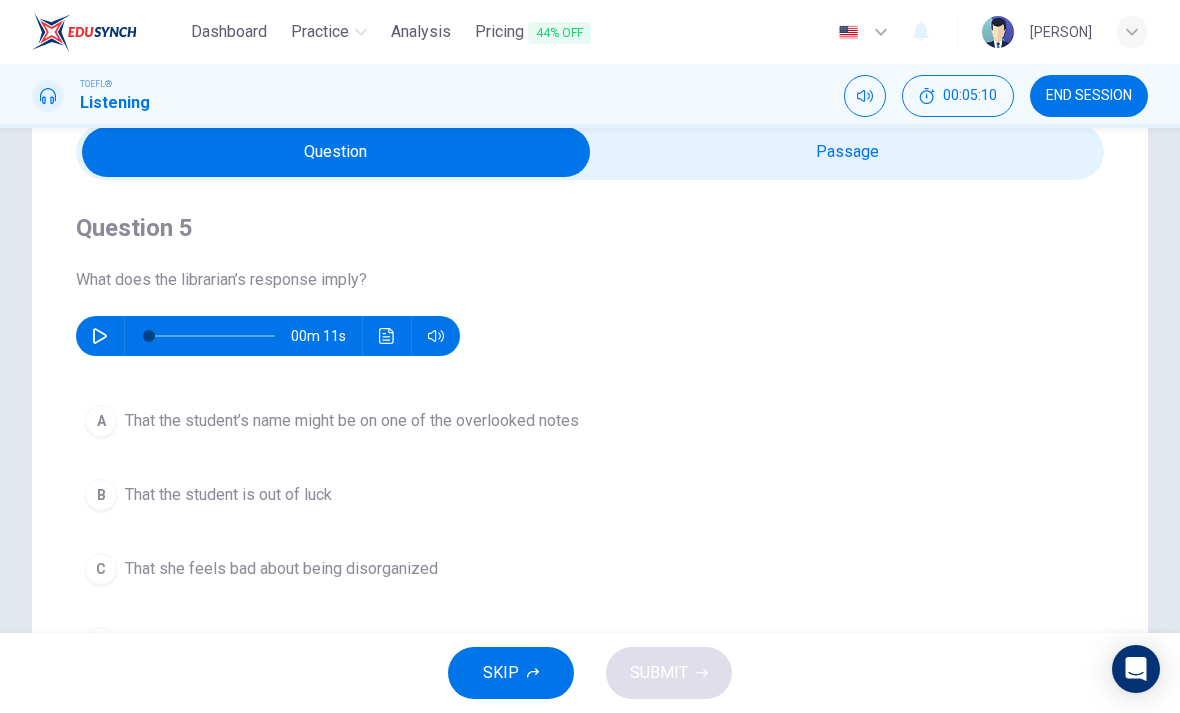 click at bounding box center (100, 336) 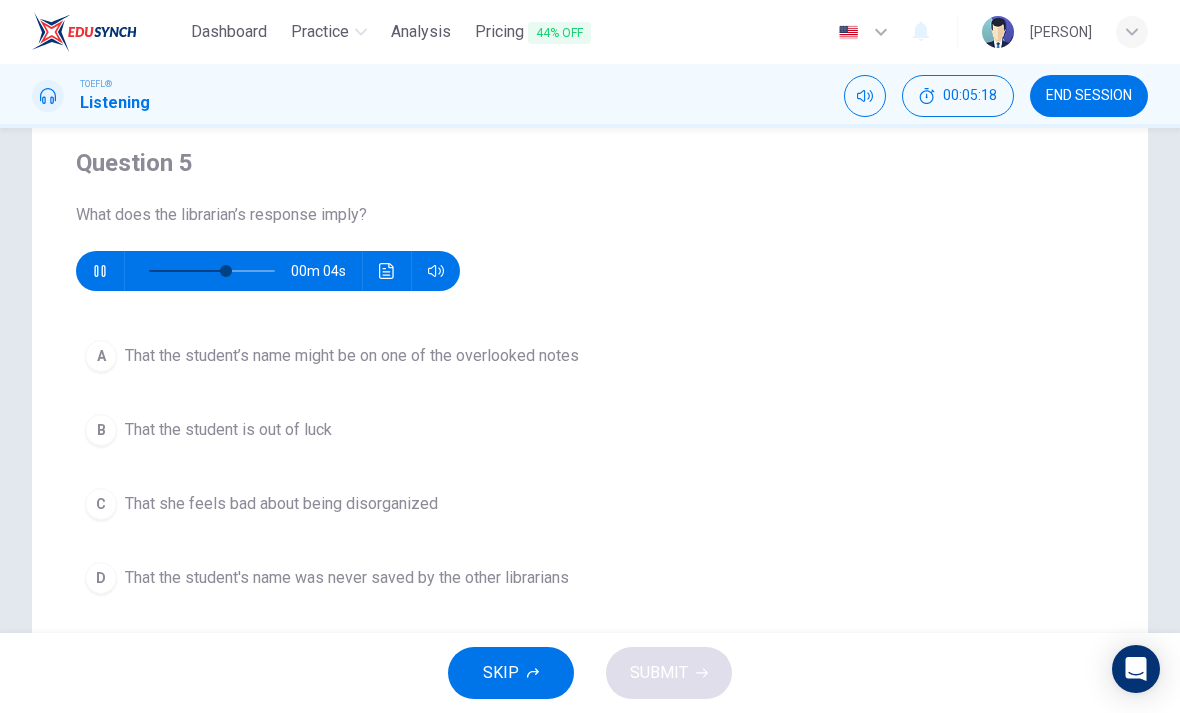 scroll, scrollTop: 156, scrollLeft: 0, axis: vertical 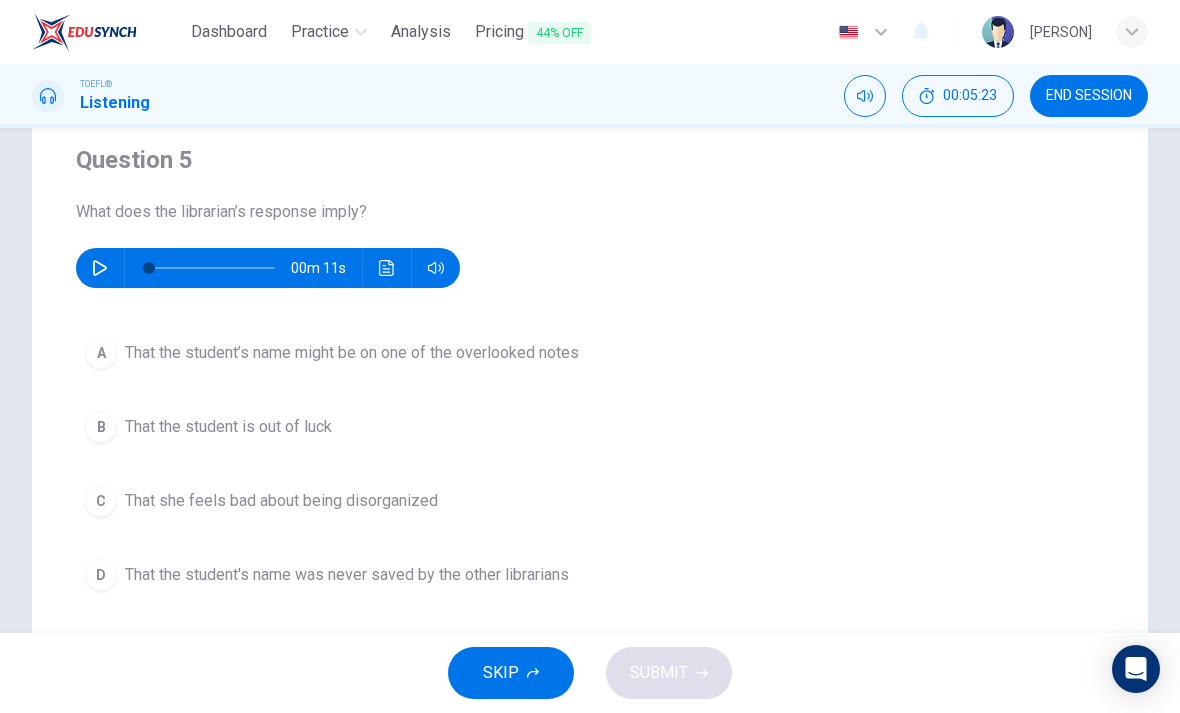 click at bounding box center [100, 268] 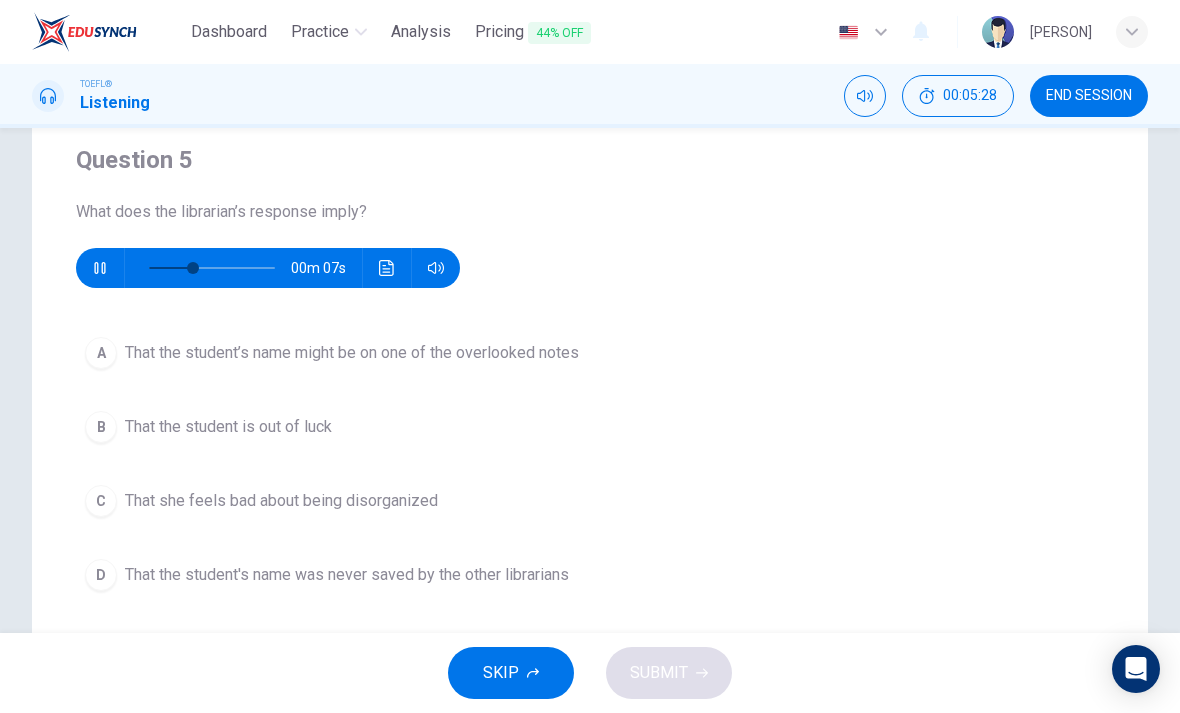 click at bounding box center (100, 268) 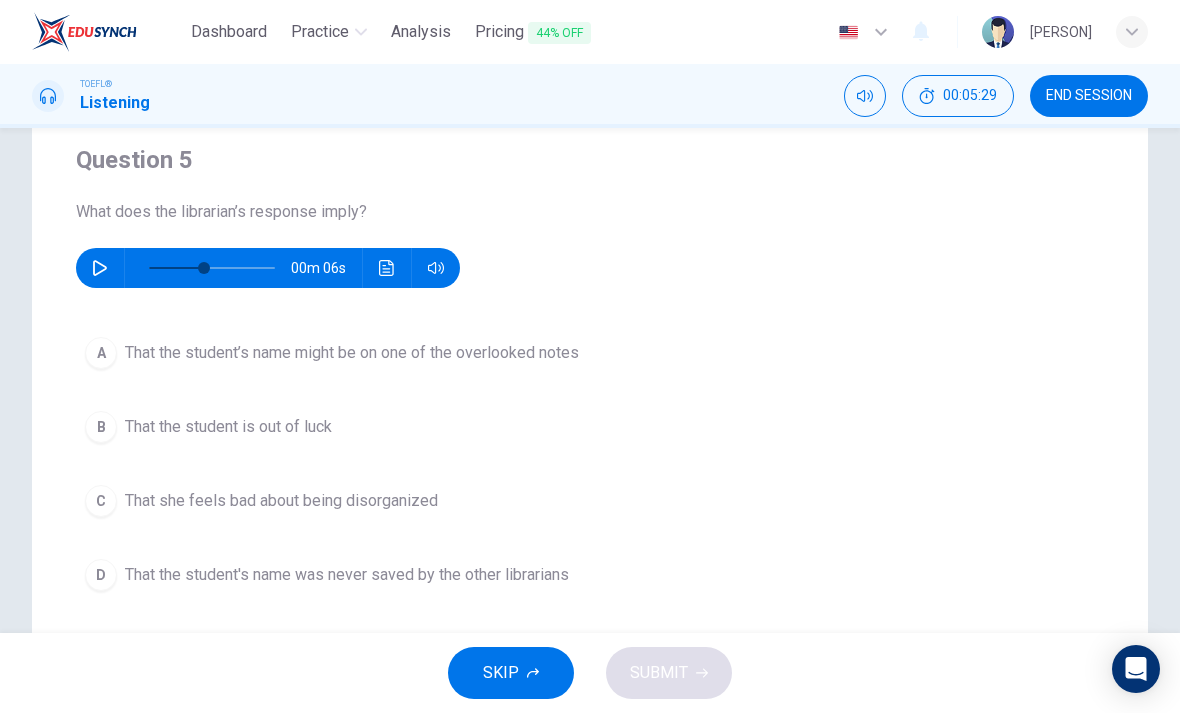 click at bounding box center (100, 268) 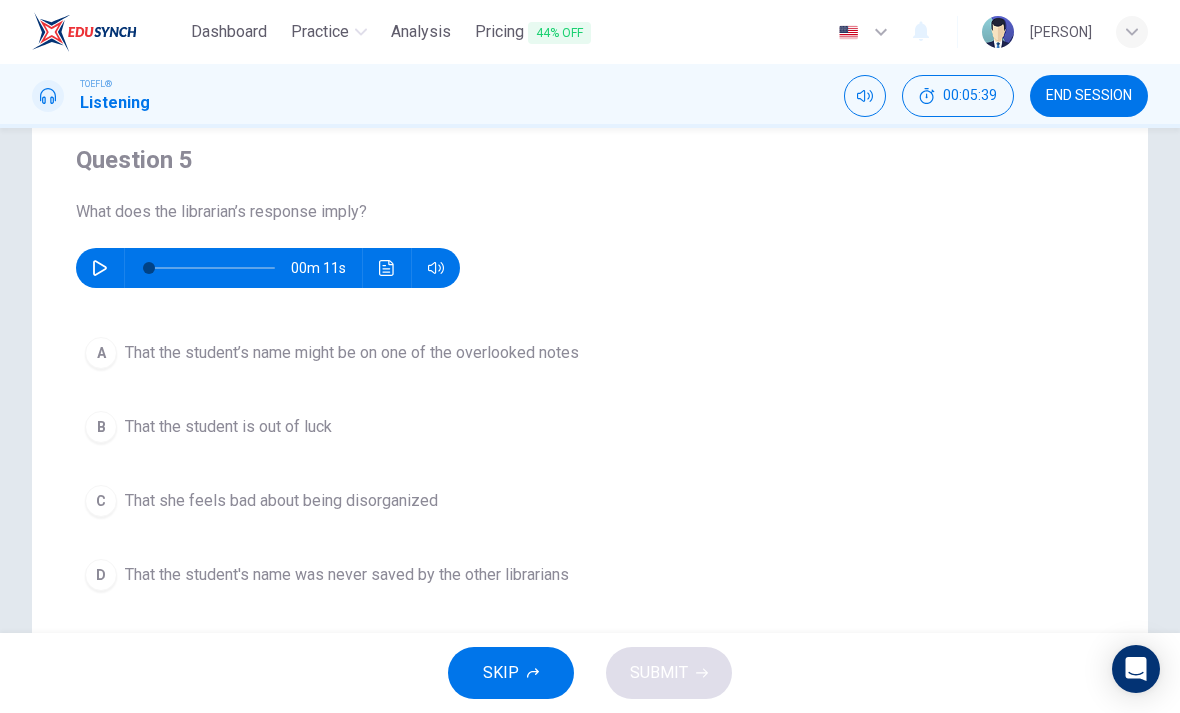 click at bounding box center [100, 268] 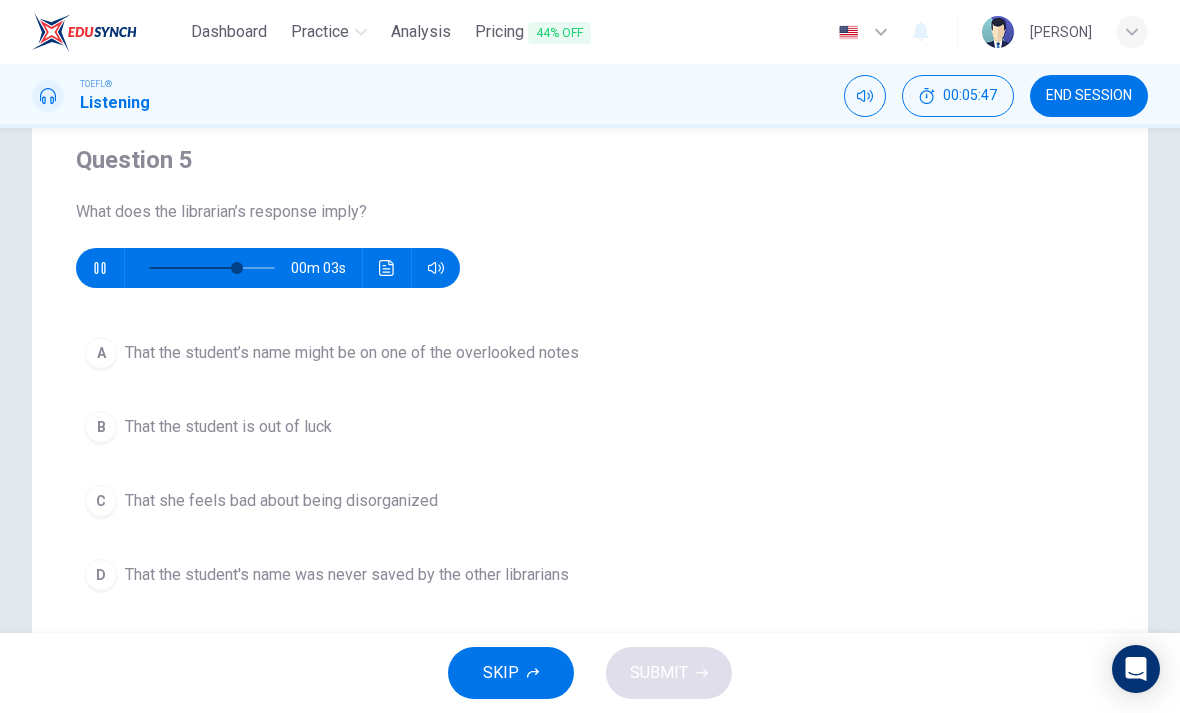 click on "A That the student’s name might be on one of the overlooked notes" at bounding box center [590, 353] 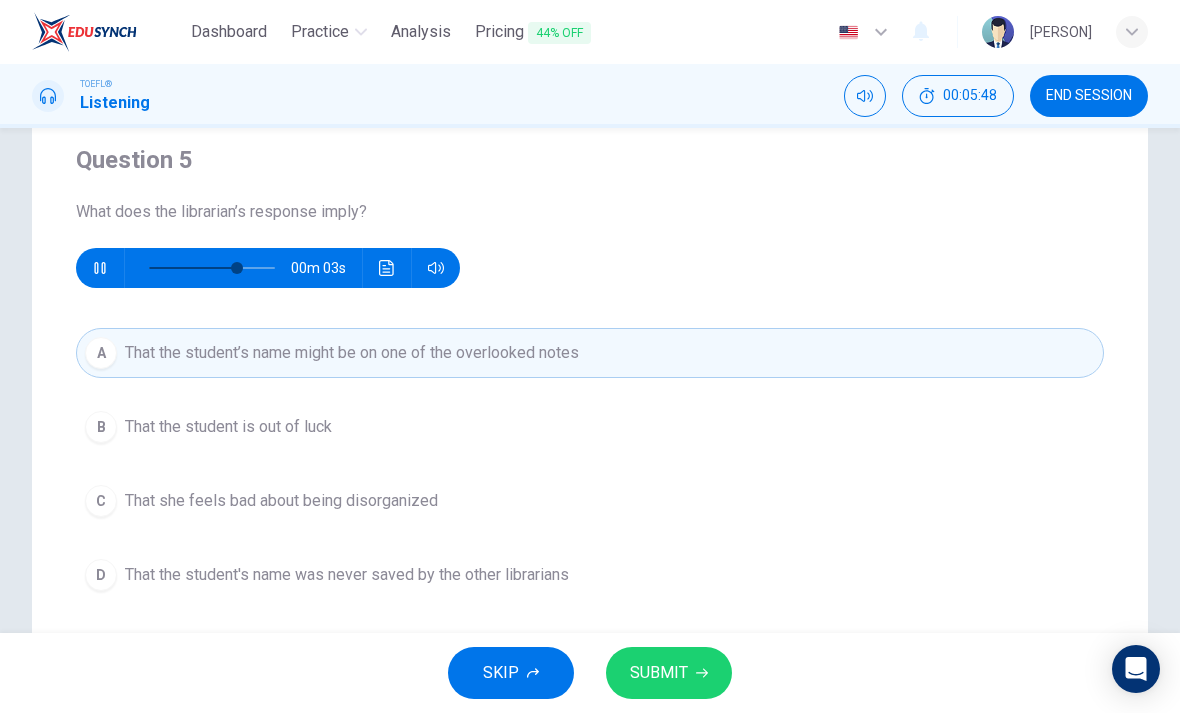 click on "SUBMIT" at bounding box center (669, 673) 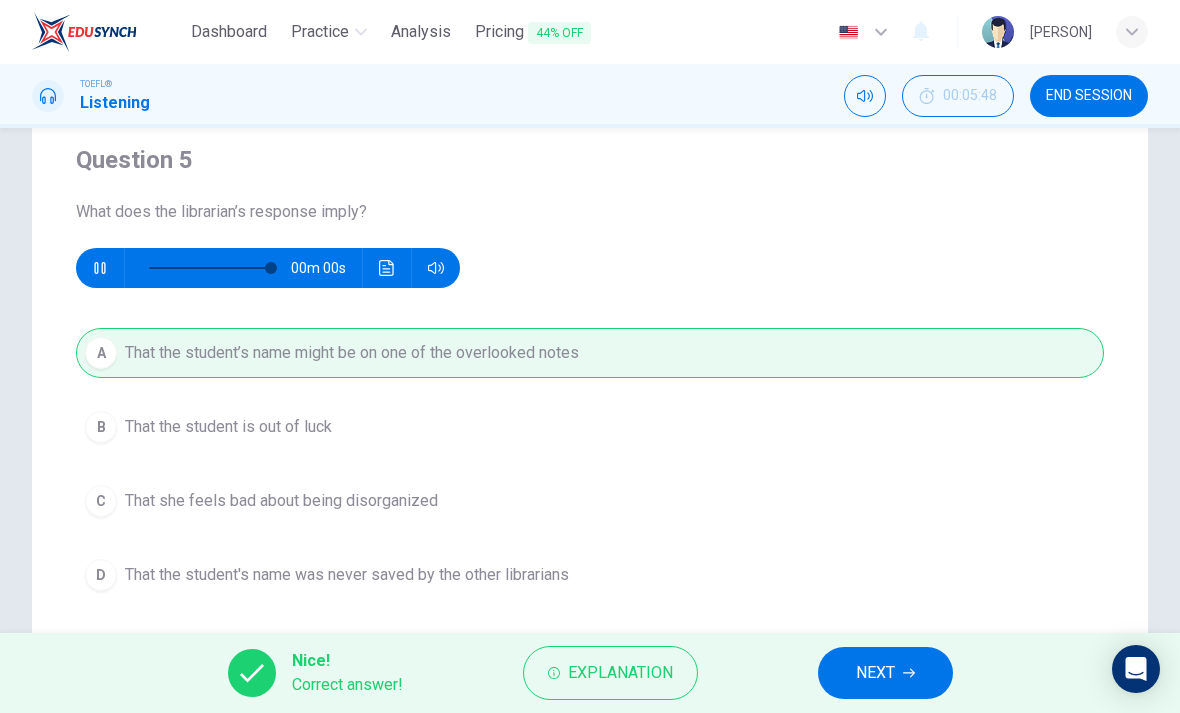 click on "NEXT" at bounding box center (875, 673) 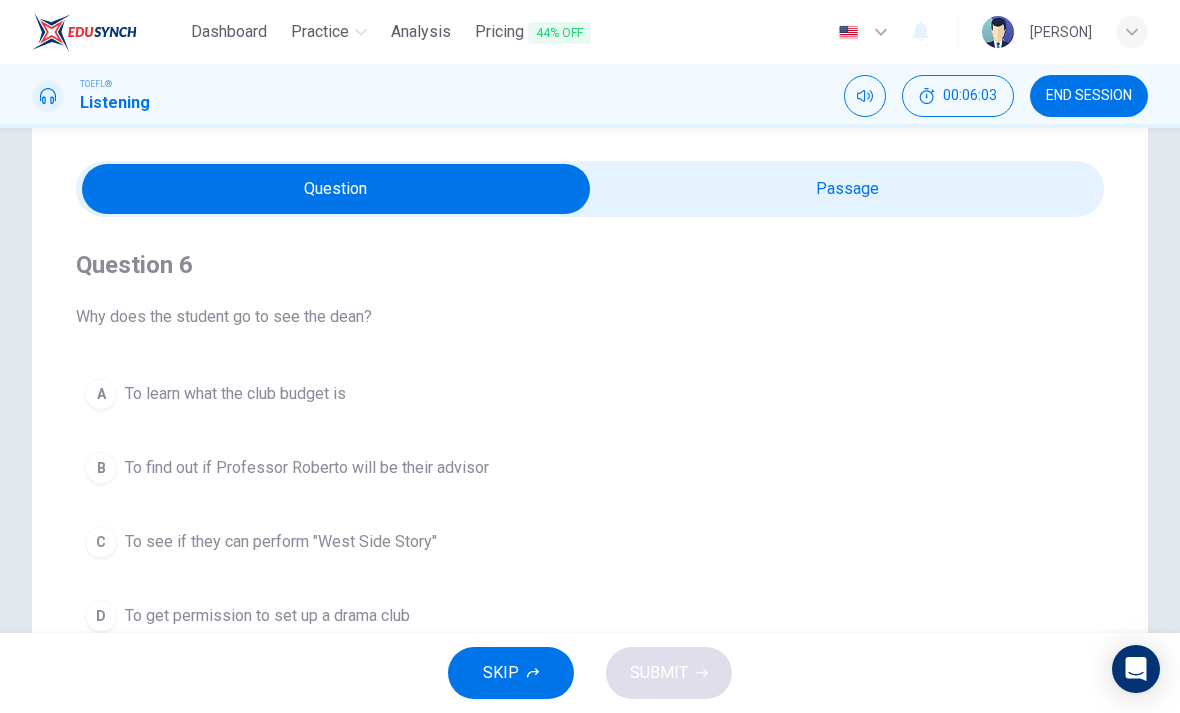 scroll, scrollTop: 53, scrollLeft: 0, axis: vertical 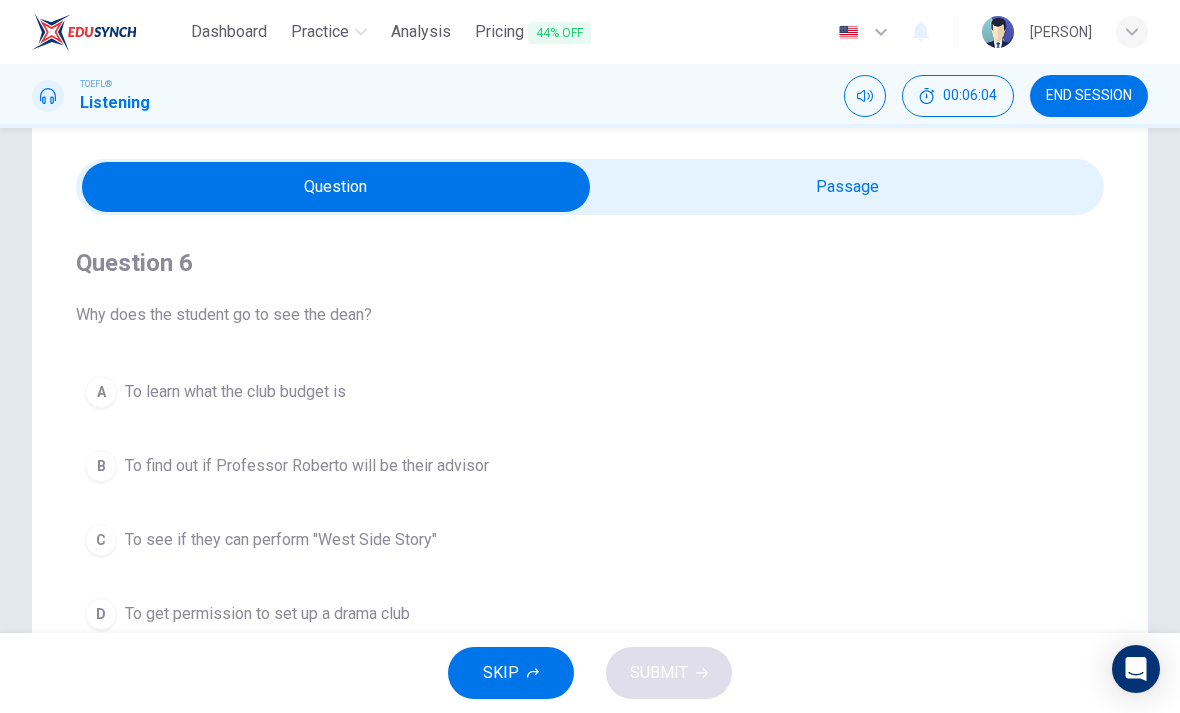 click on "Pricing 44% OFF" at bounding box center [533, 32] 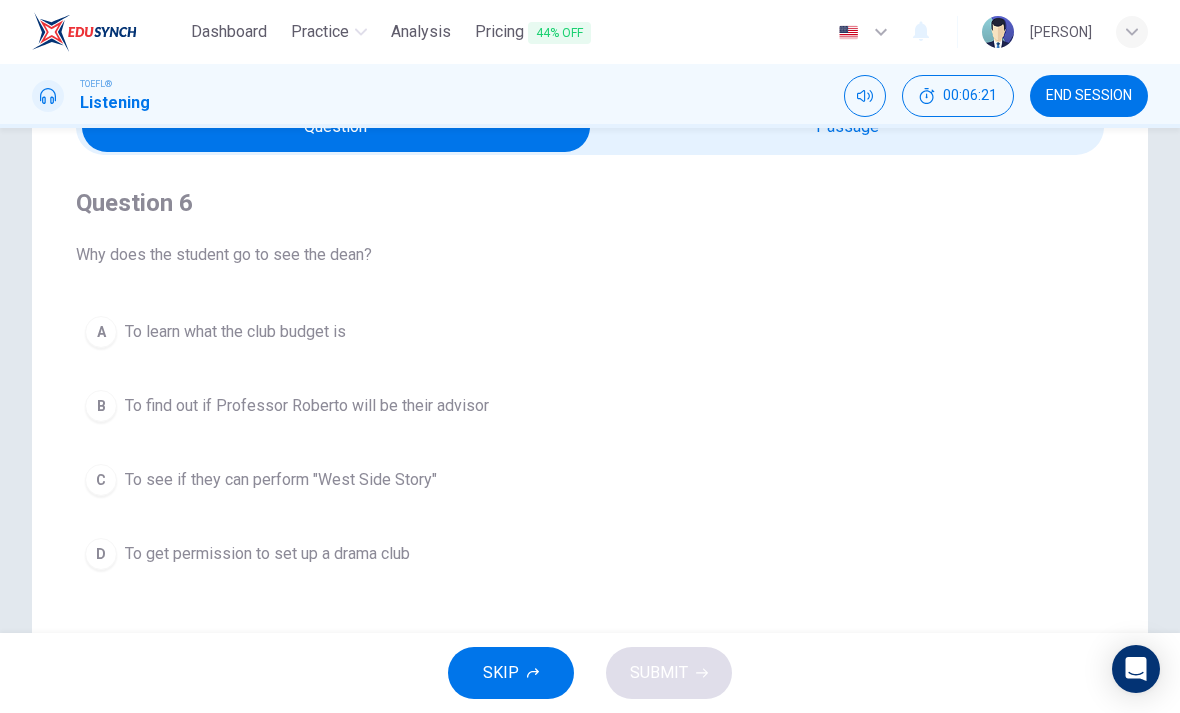 scroll, scrollTop: 111, scrollLeft: 0, axis: vertical 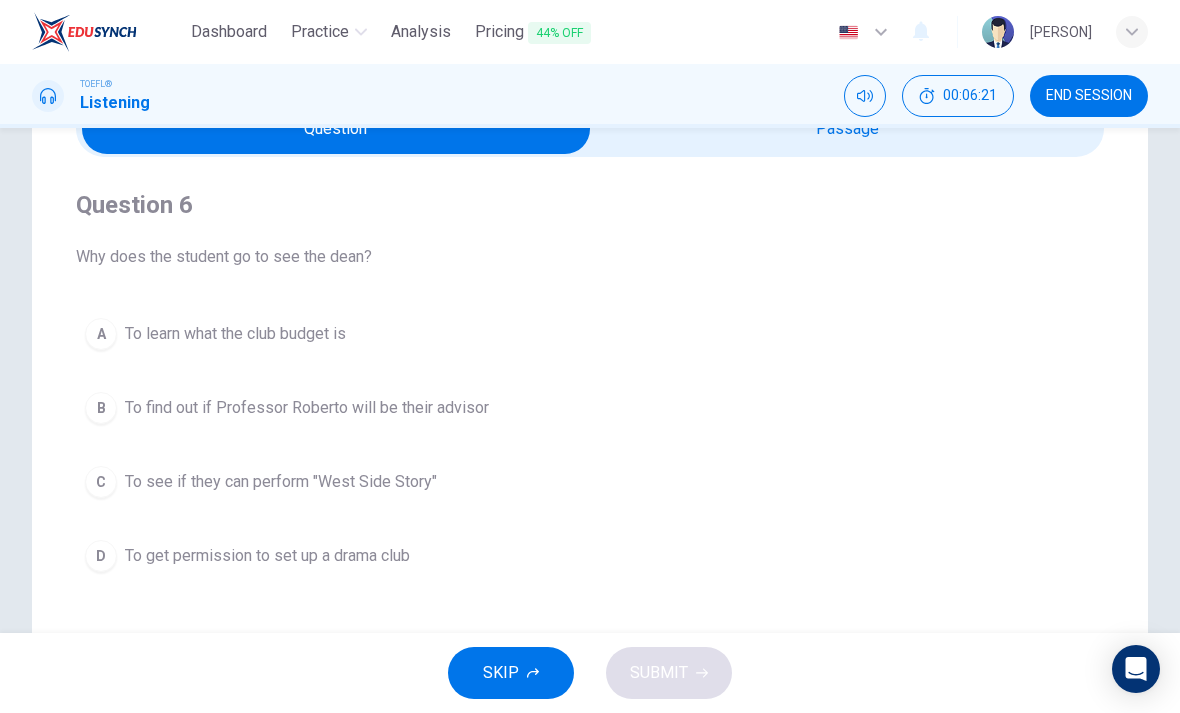 click on "To find out if Professor Roberto will be their advisor" at bounding box center [235, 334] 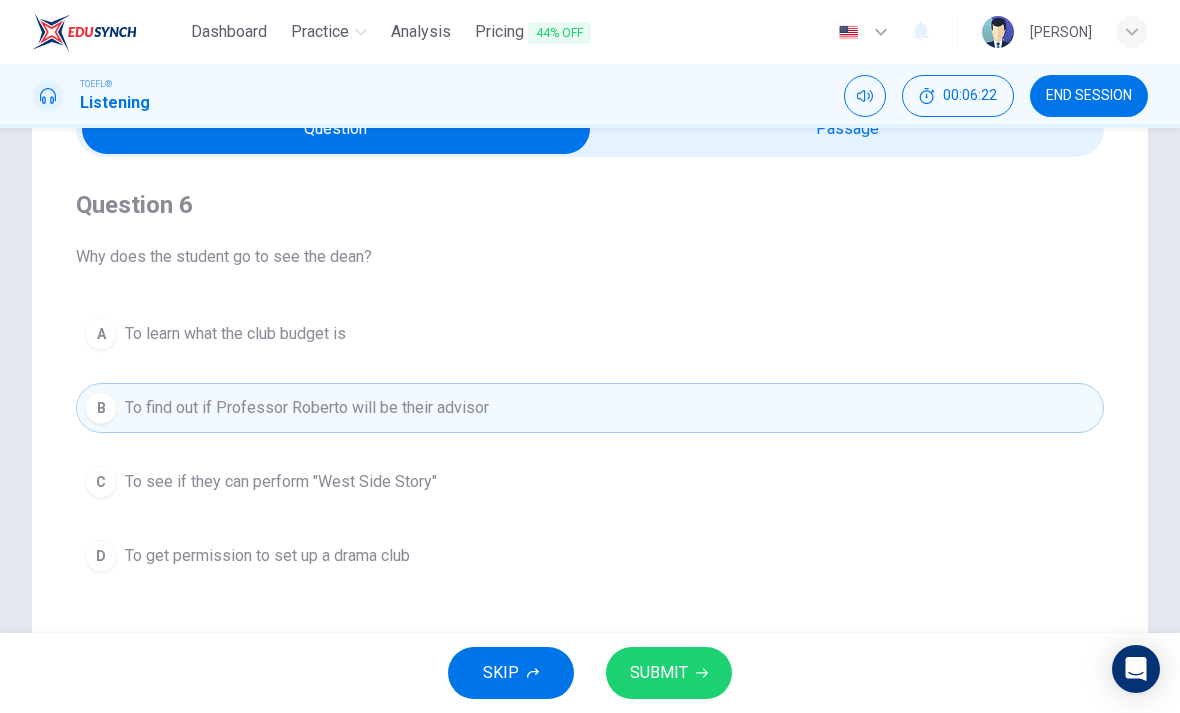 click on "SUBMIT" at bounding box center (669, 673) 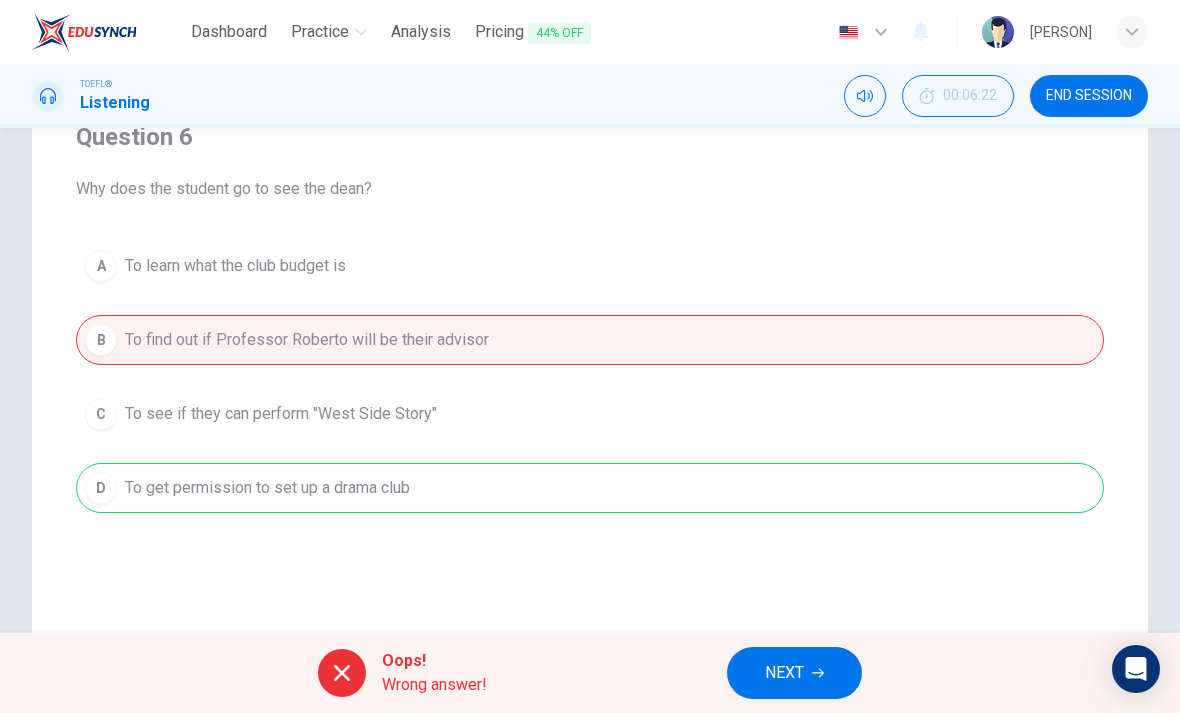 scroll, scrollTop: 180, scrollLeft: 0, axis: vertical 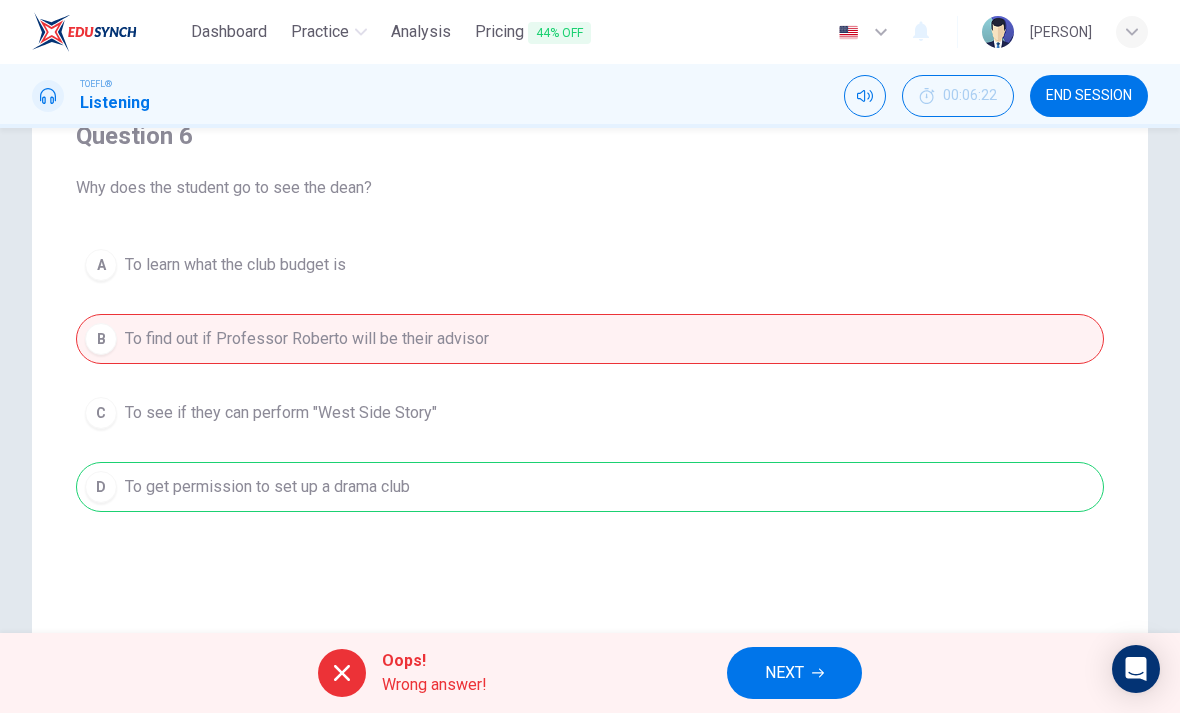 click on "NEXT" at bounding box center [794, 673] 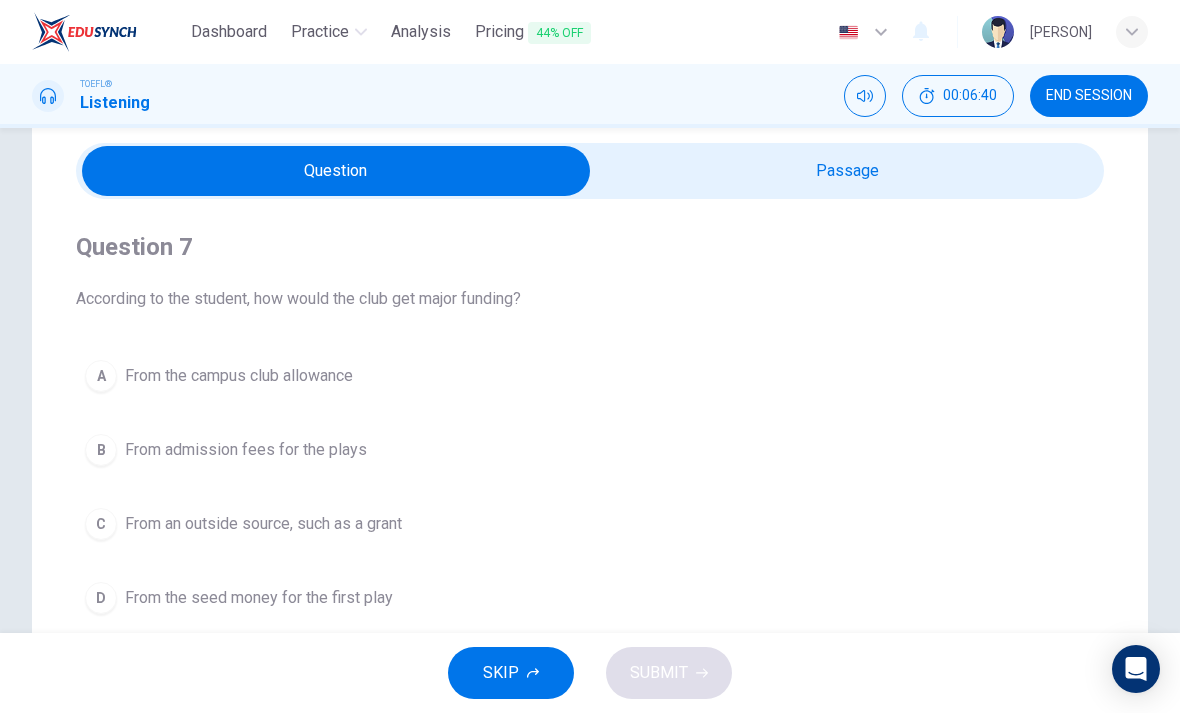 scroll, scrollTop: 67, scrollLeft: 0, axis: vertical 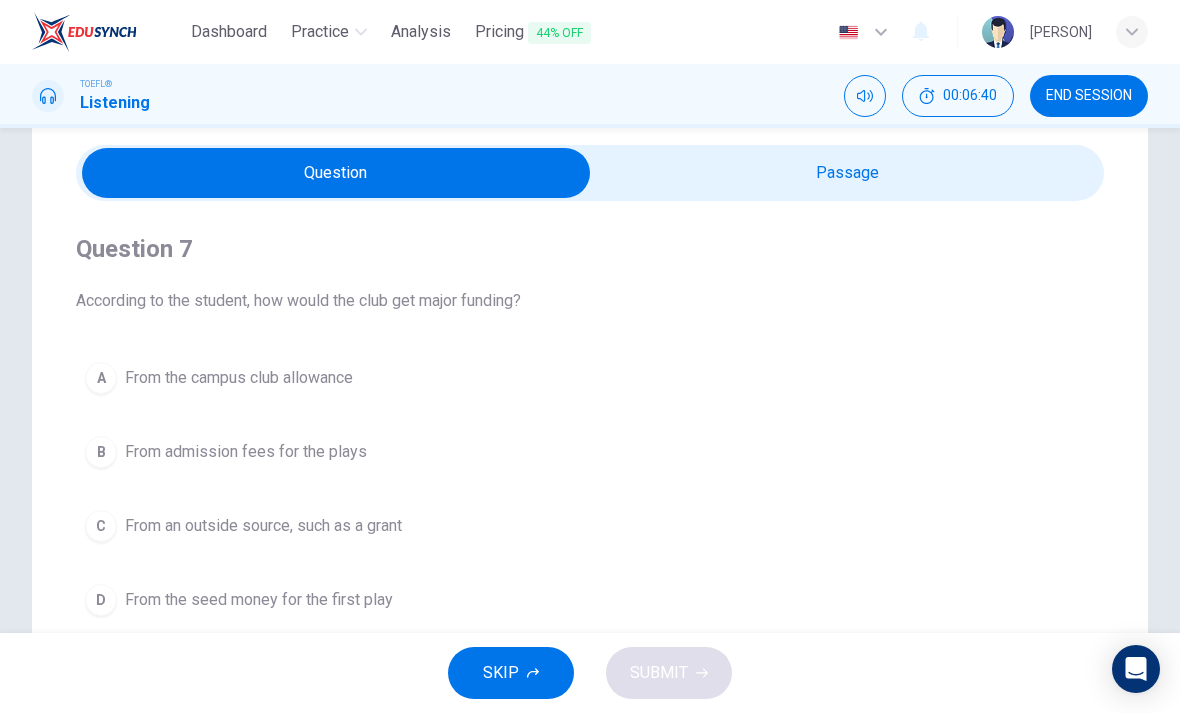 click at bounding box center [336, 173] 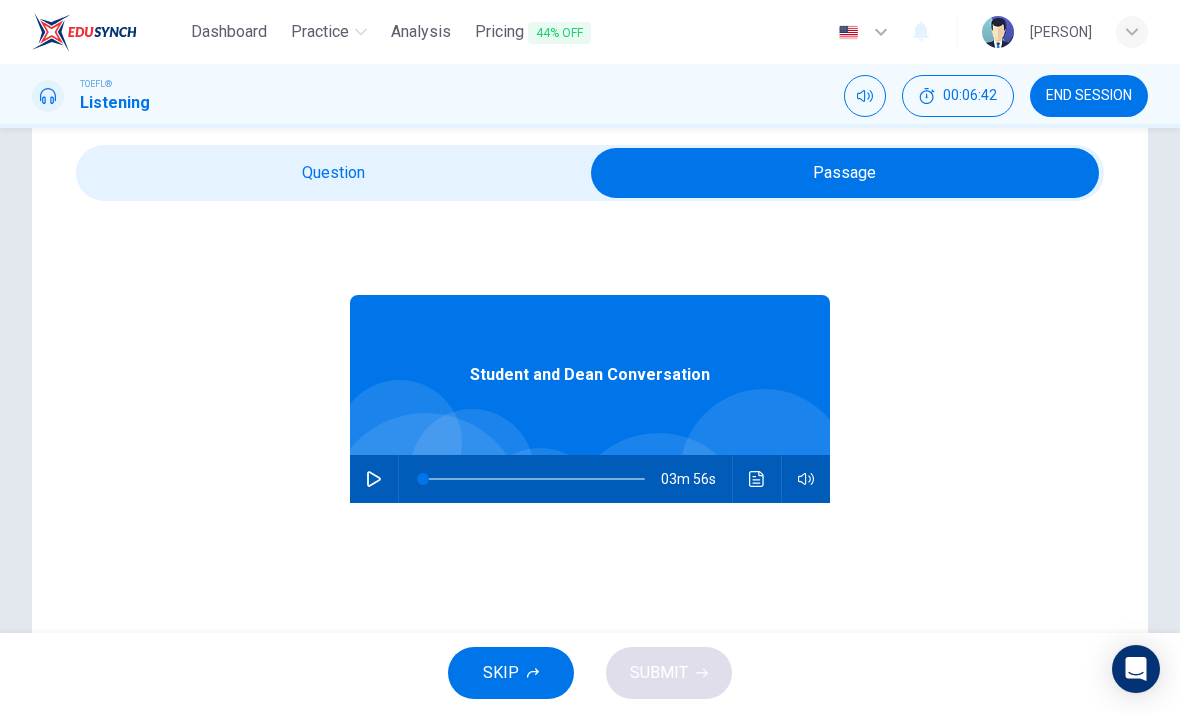 click at bounding box center [845, 173] 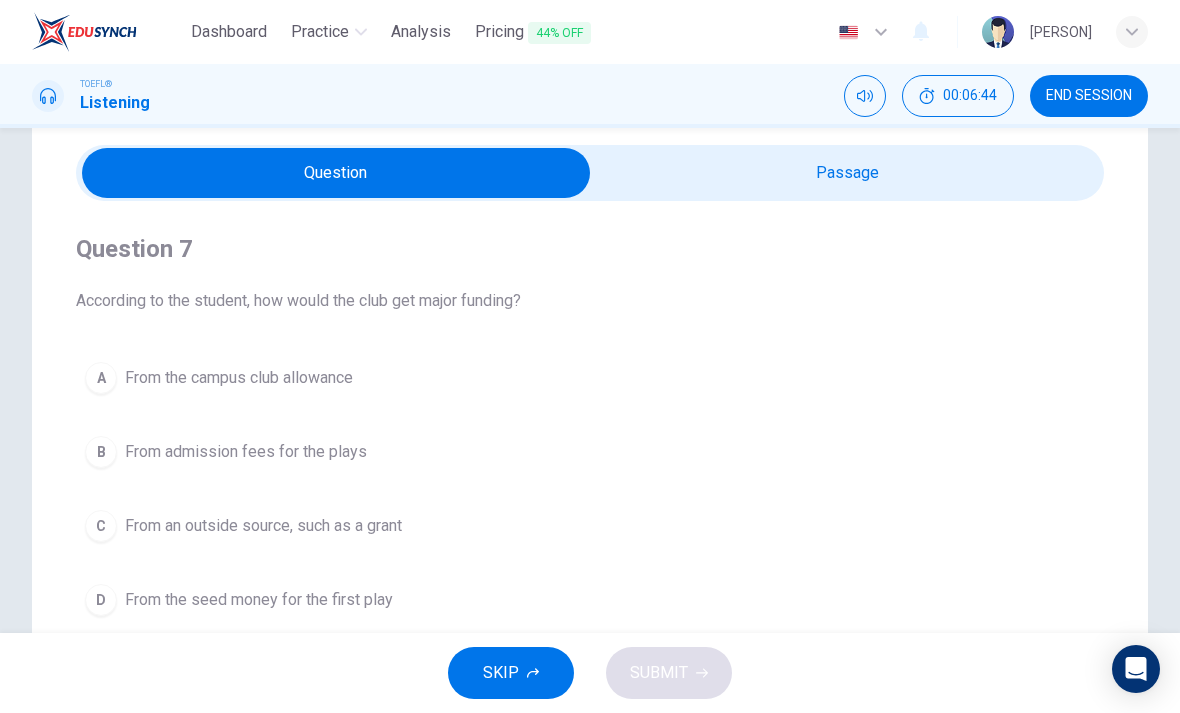 click at bounding box center [336, 173] 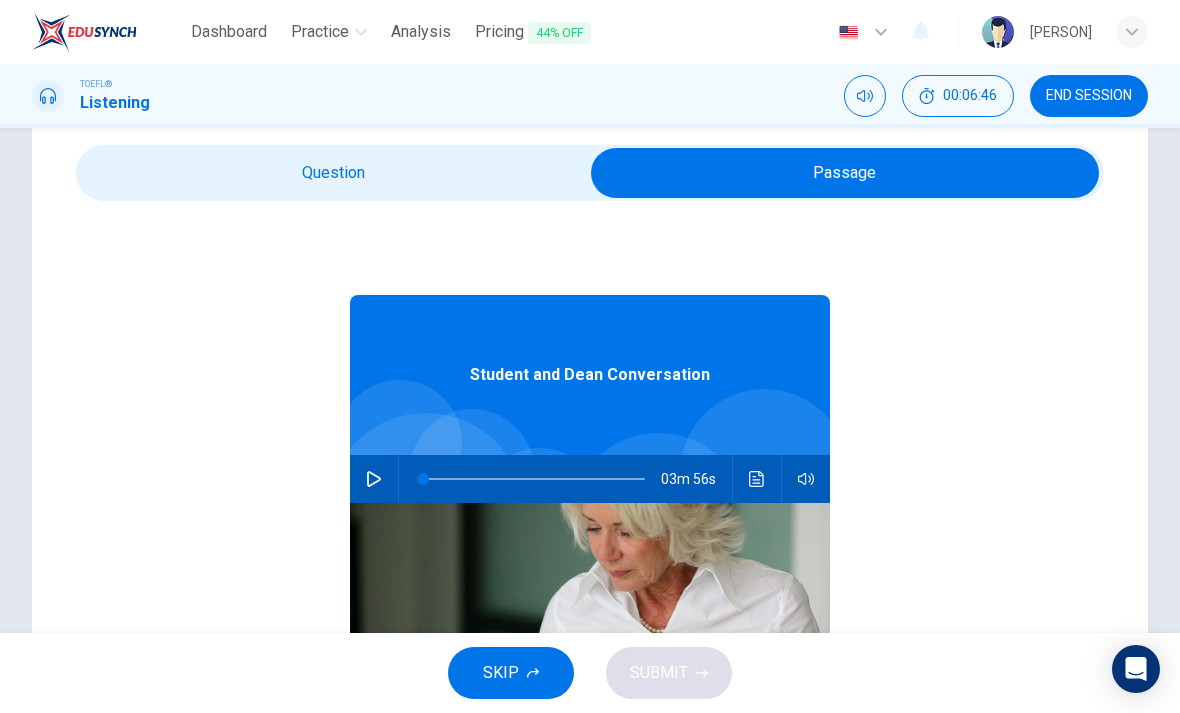 click at bounding box center [374, 479] 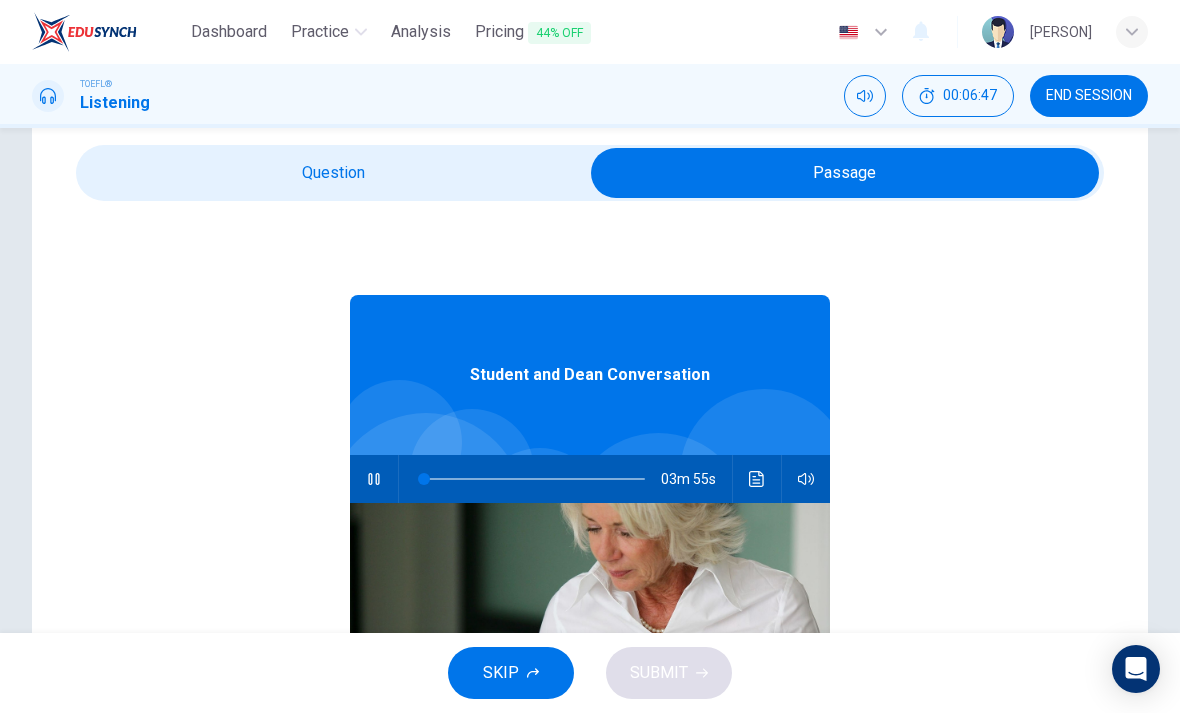 click at bounding box center [845, 173] 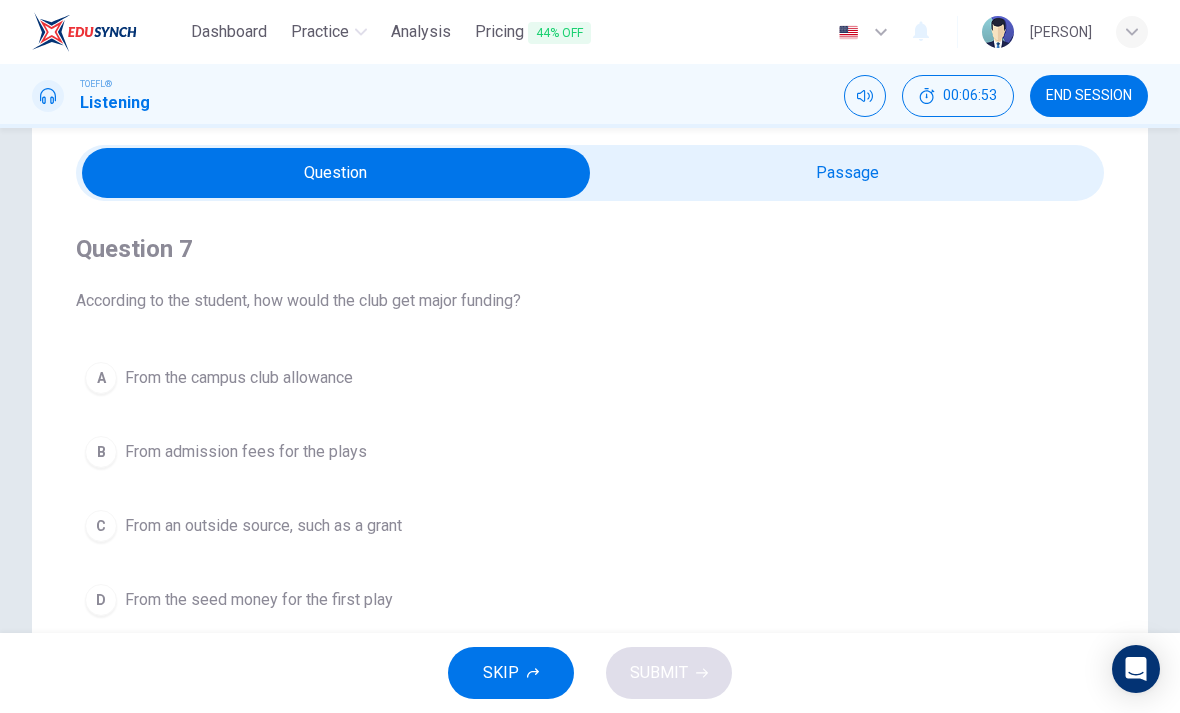 click on "END SESSION" at bounding box center (1089, 96) 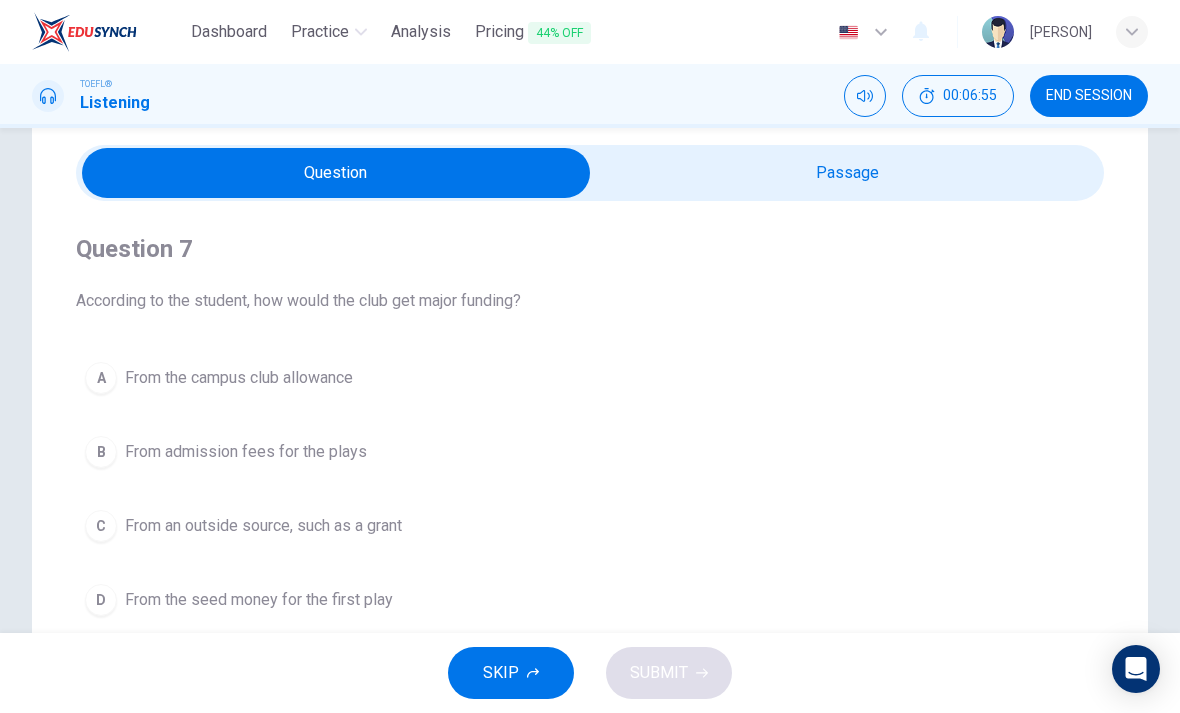 click on "END SESSION" at bounding box center [1089, 96] 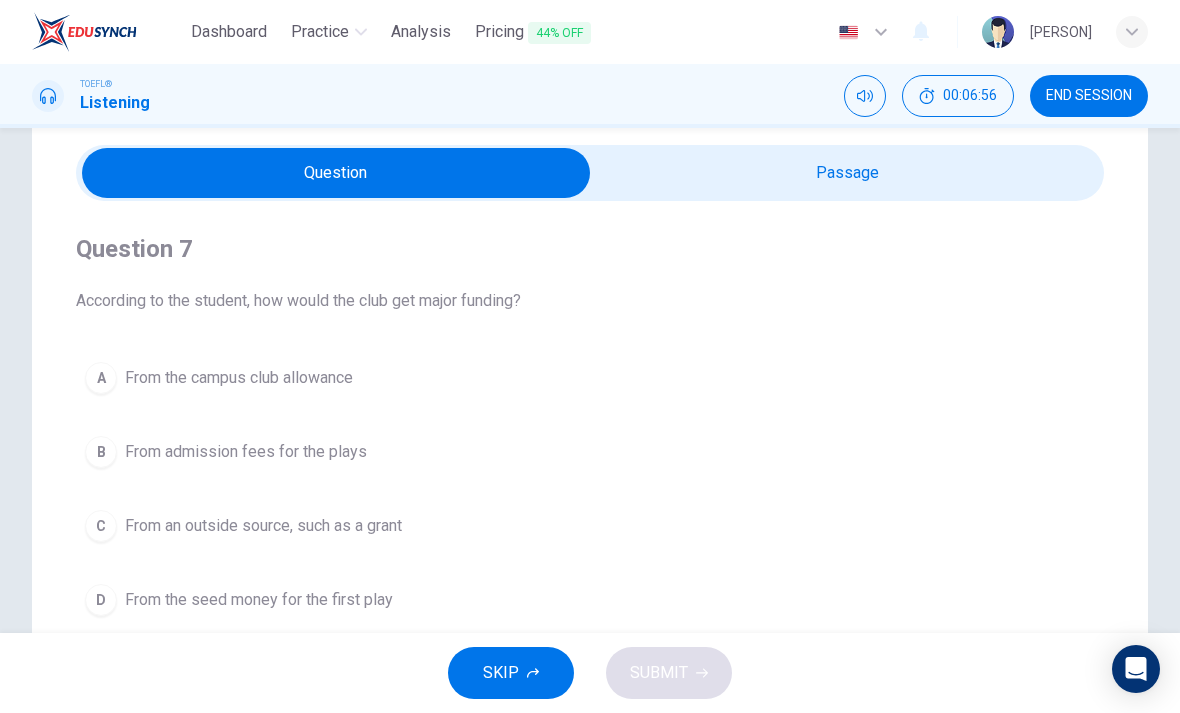 click at bounding box center [336, 173] 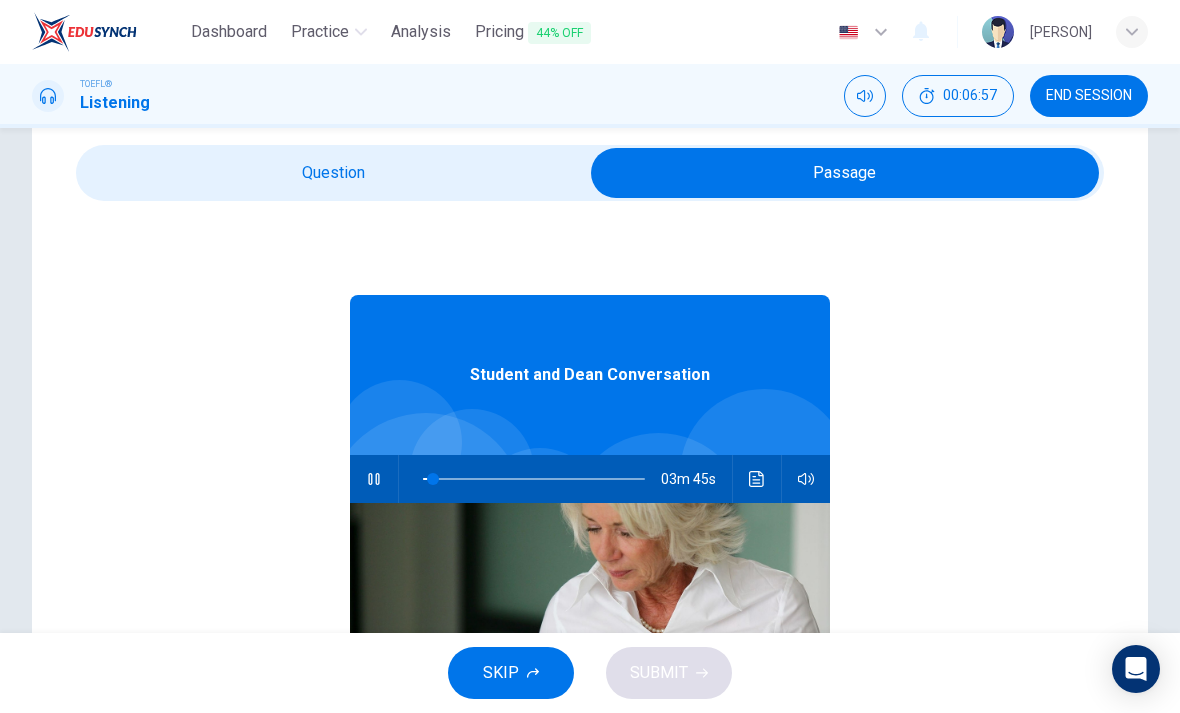click on "03m 45s" at bounding box center [590, 479] 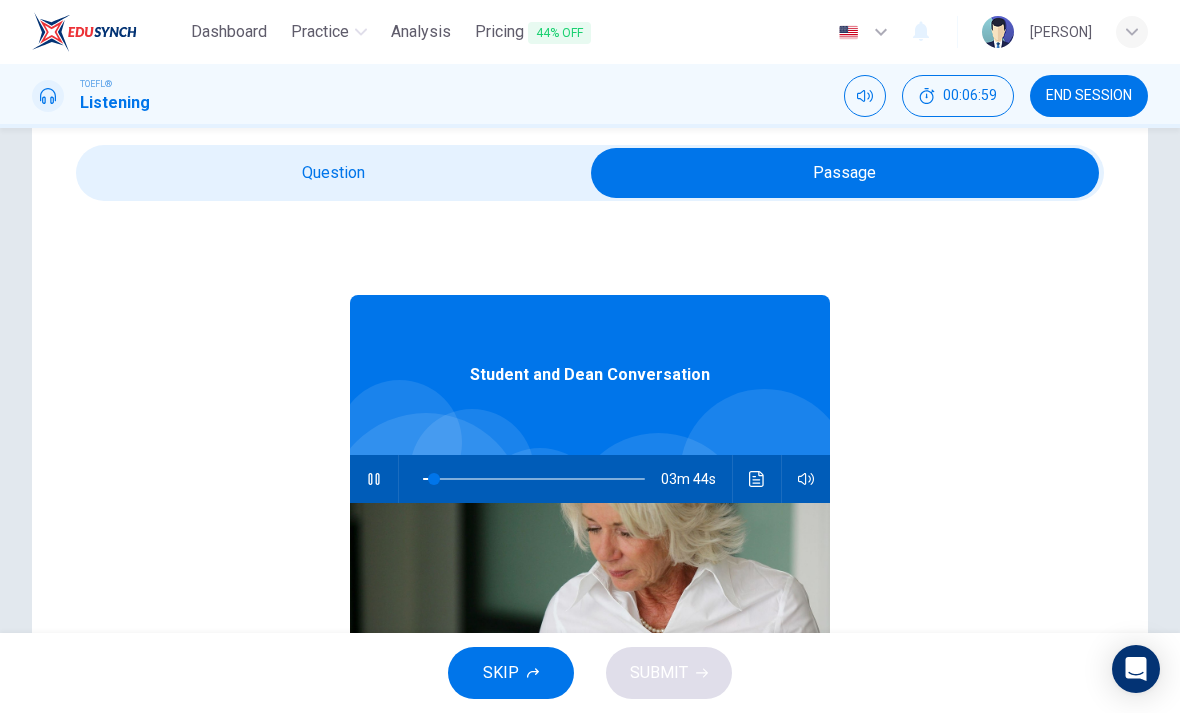click on "END SESSION" at bounding box center [1089, 96] 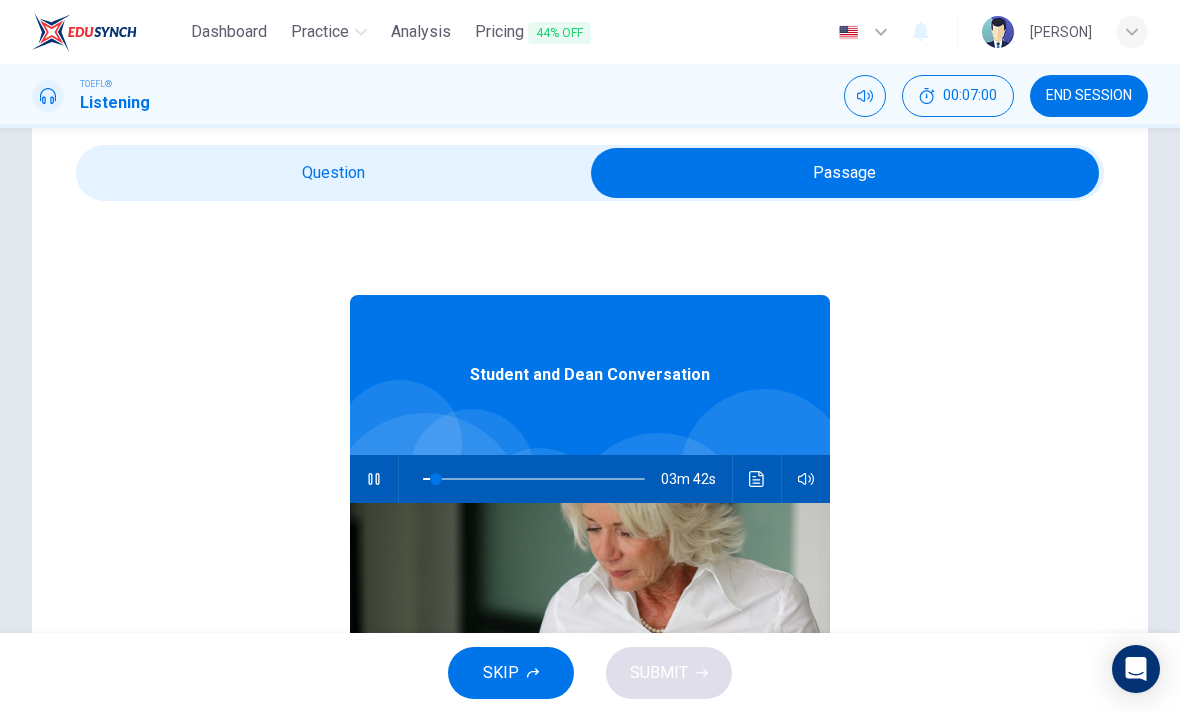 click at bounding box center [374, 479] 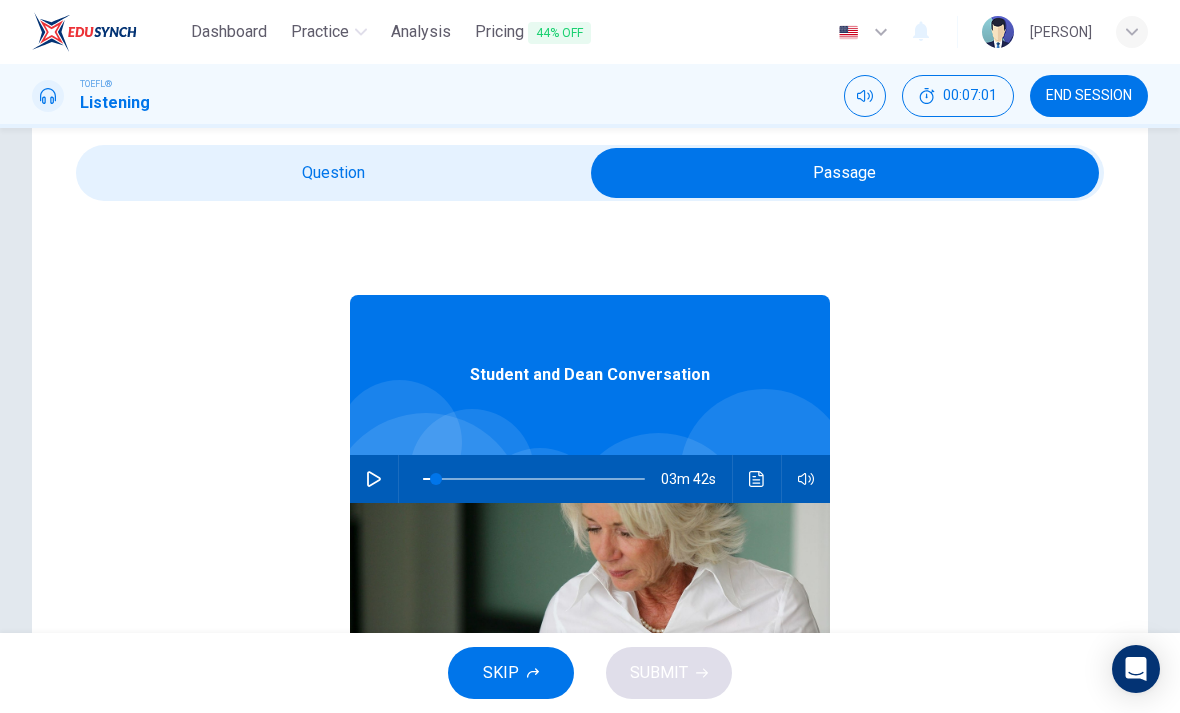 click on "END SESSION" at bounding box center (1089, 96) 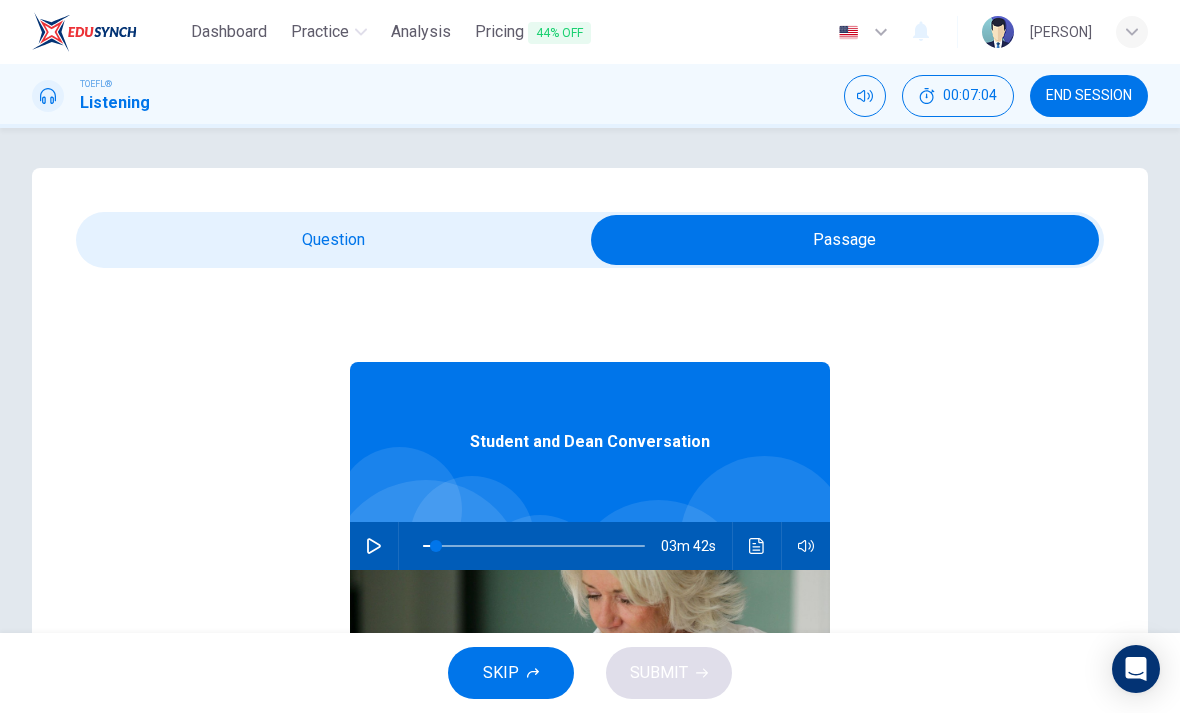 scroll, scrollTop: -2, scrollLeft: 0, axis: vertical 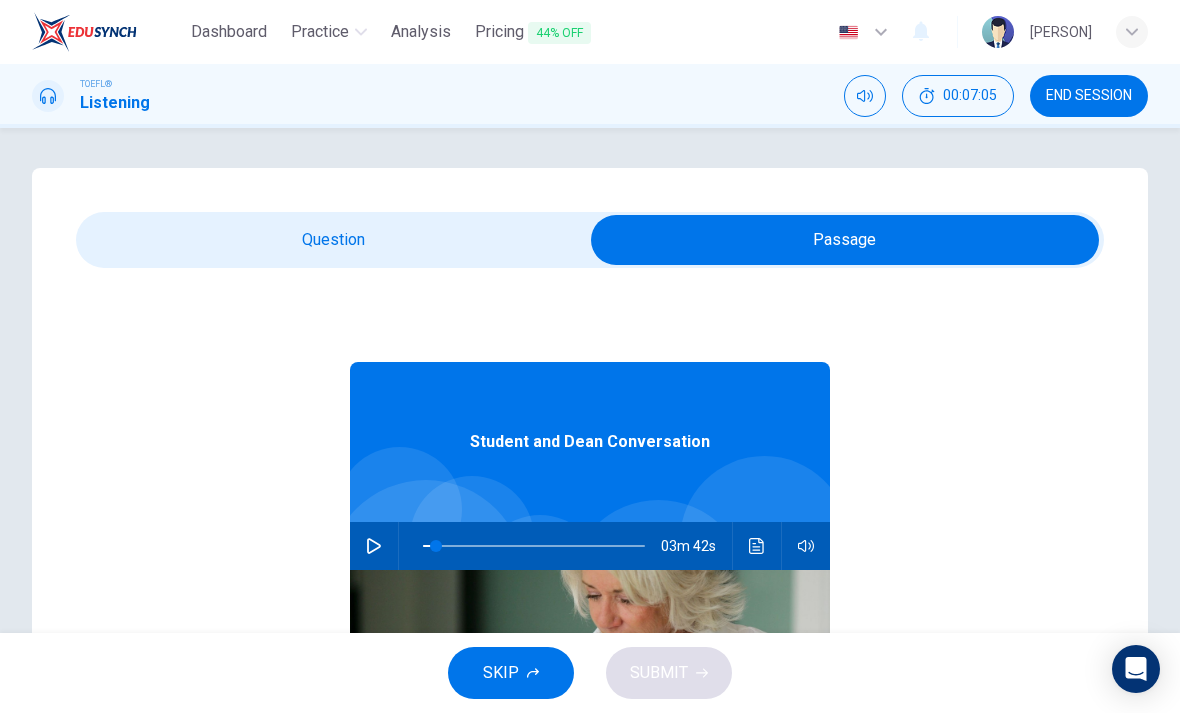 click on "END SESSION" at bounding box center [1089, 96] 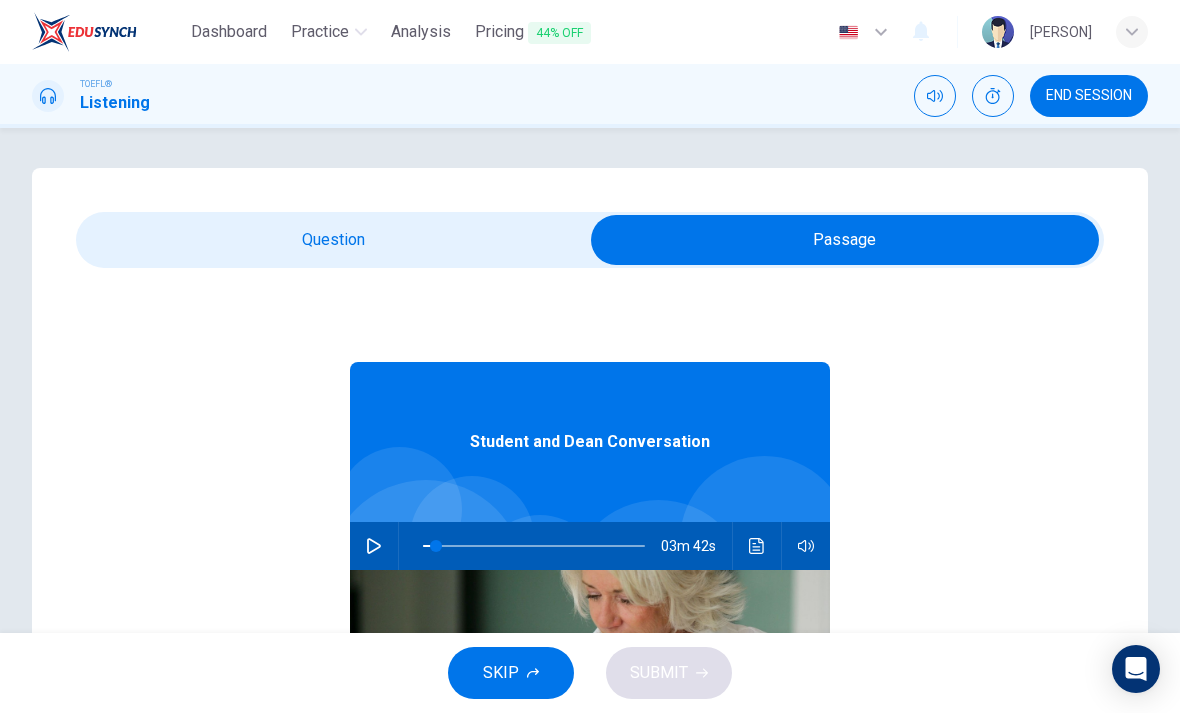 click on "END SESSION" at bounding box center [1089, 96] 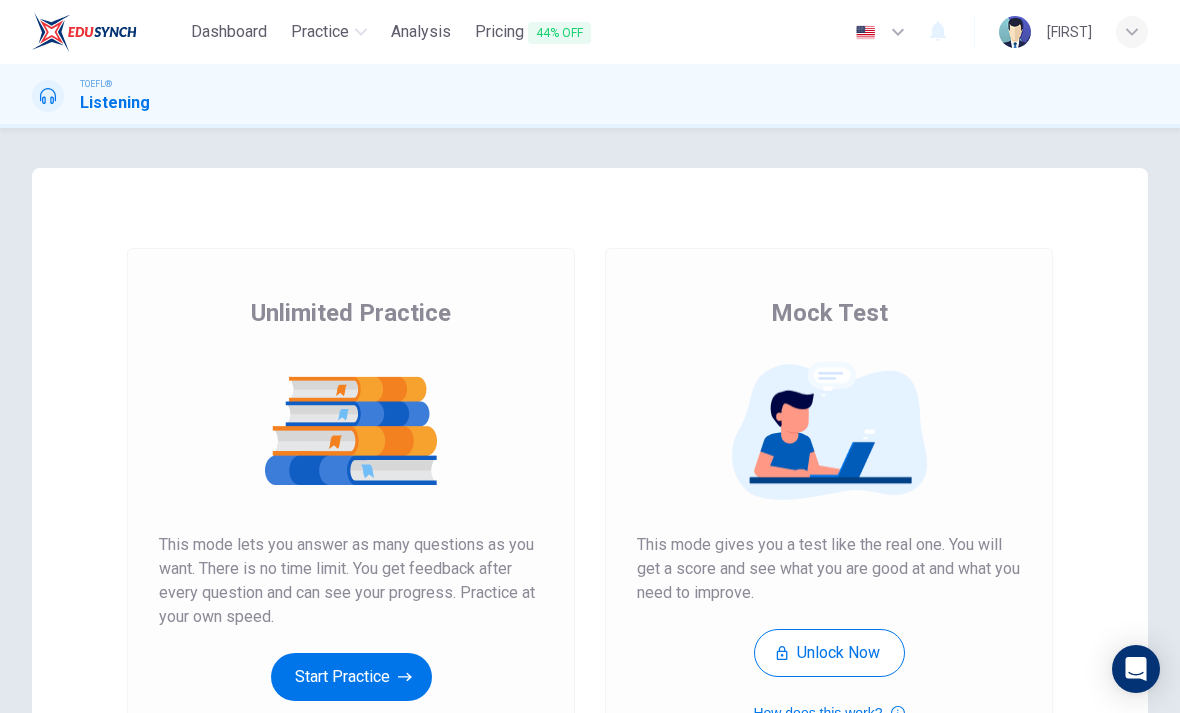 scroll, scrollTop: 0, scrollLeft: 0, axis: both 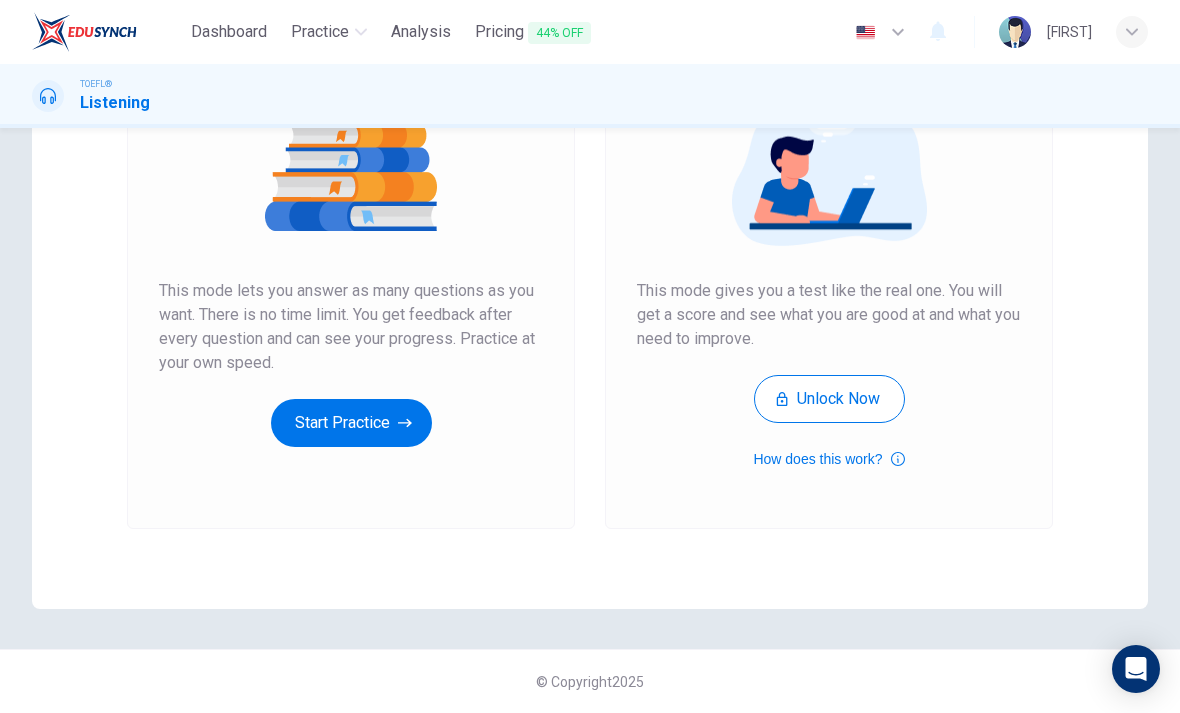 click on "Start Practice" at bounding box center [351, 423] 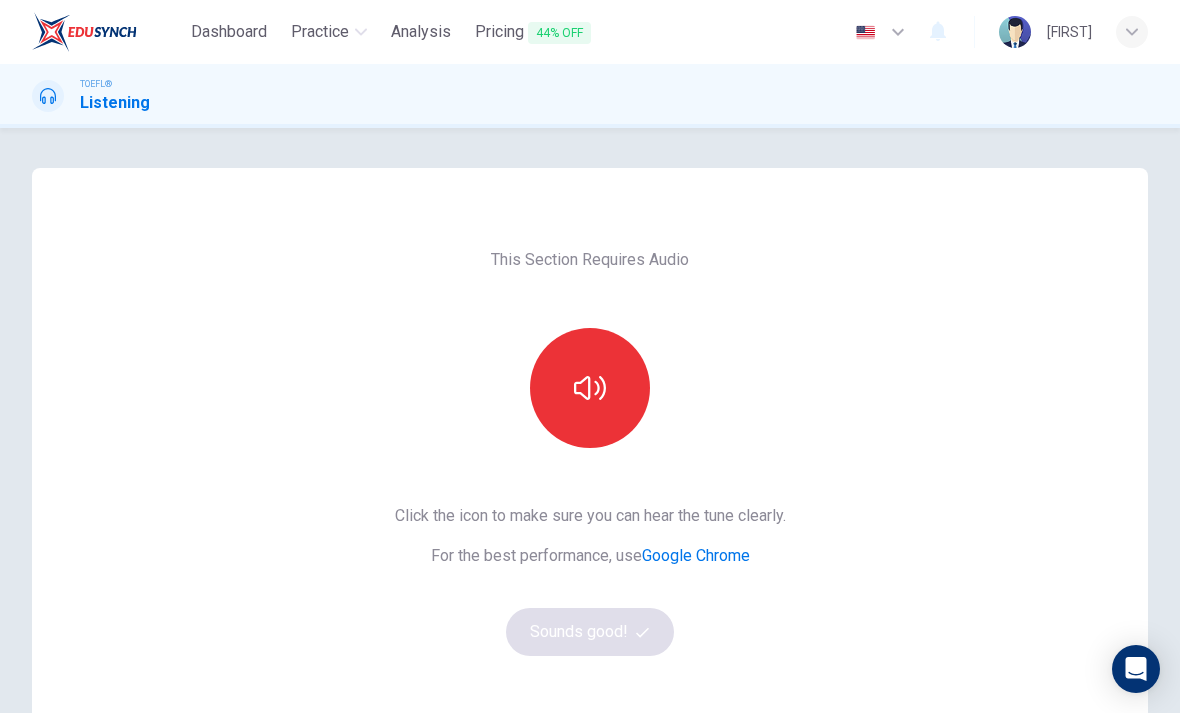 click at bounding box center [590, 388] 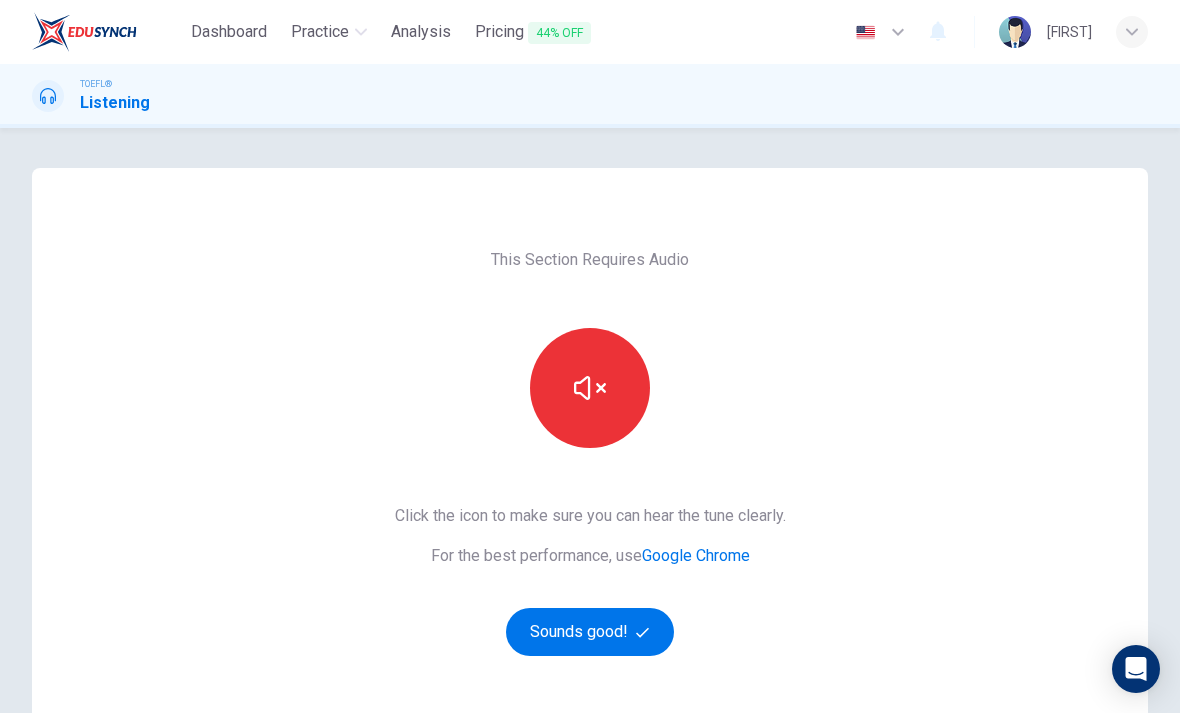 click on "Sounds good!" at bounding box center (590, 632) 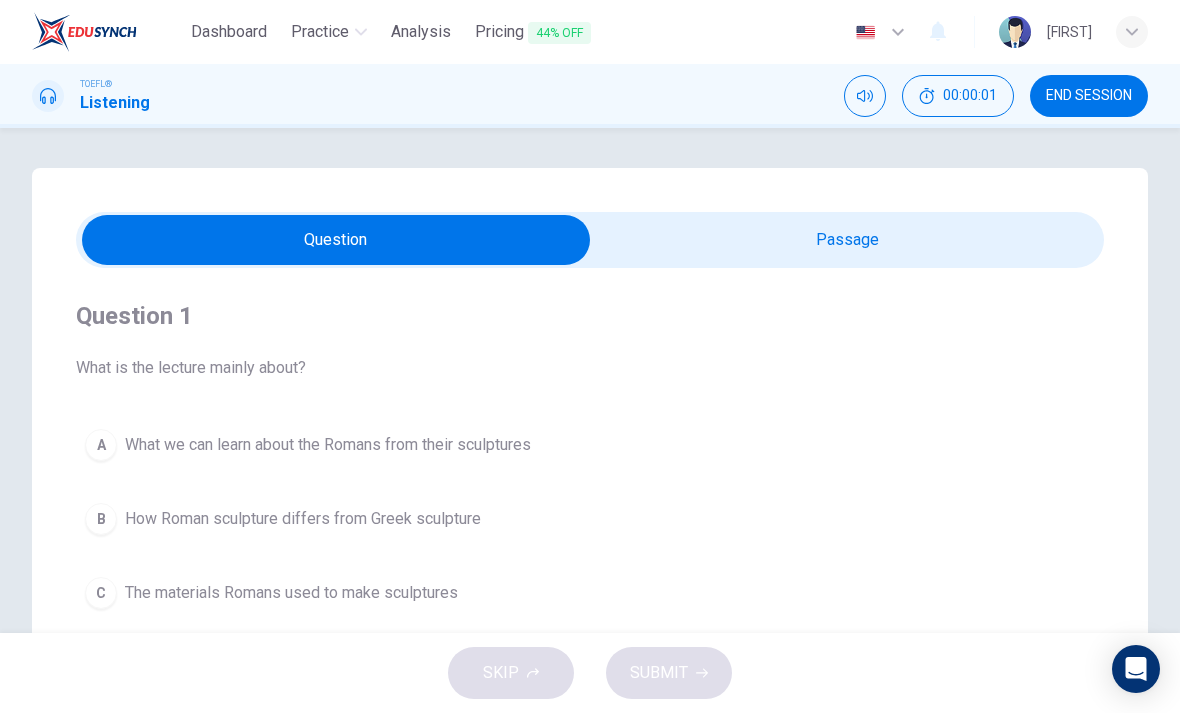 click at bounding box center [336, 240] 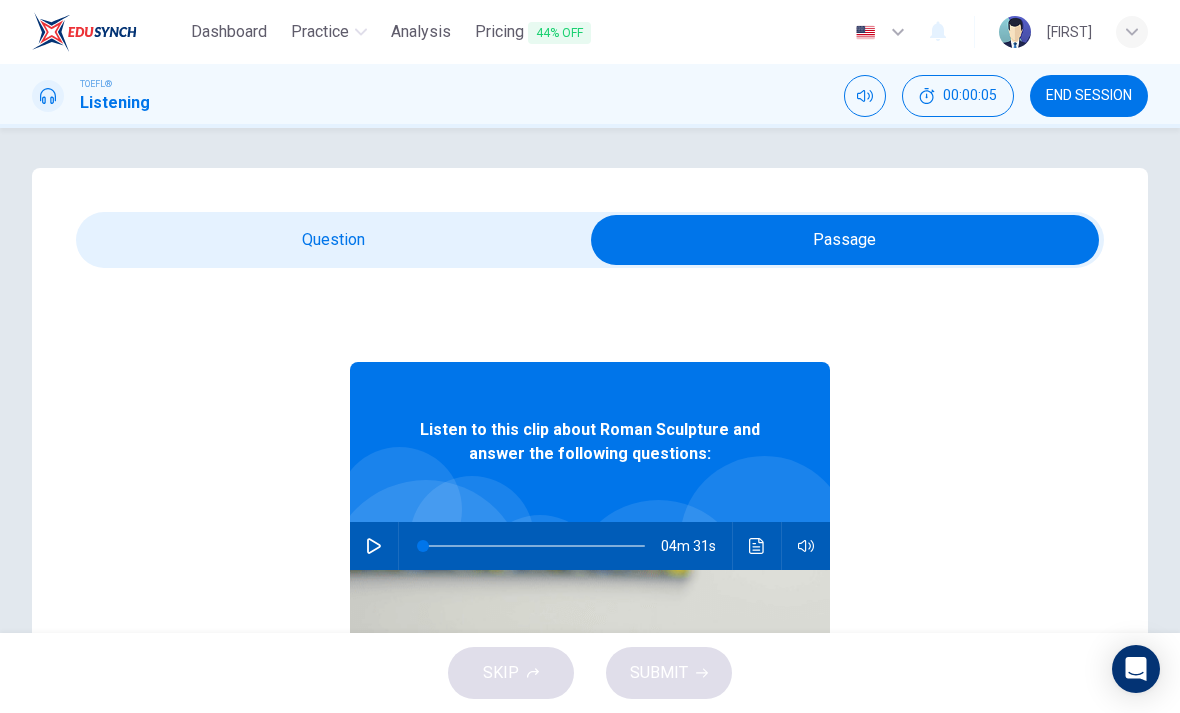click on "04m 31s" at bounding box center [590, 546] 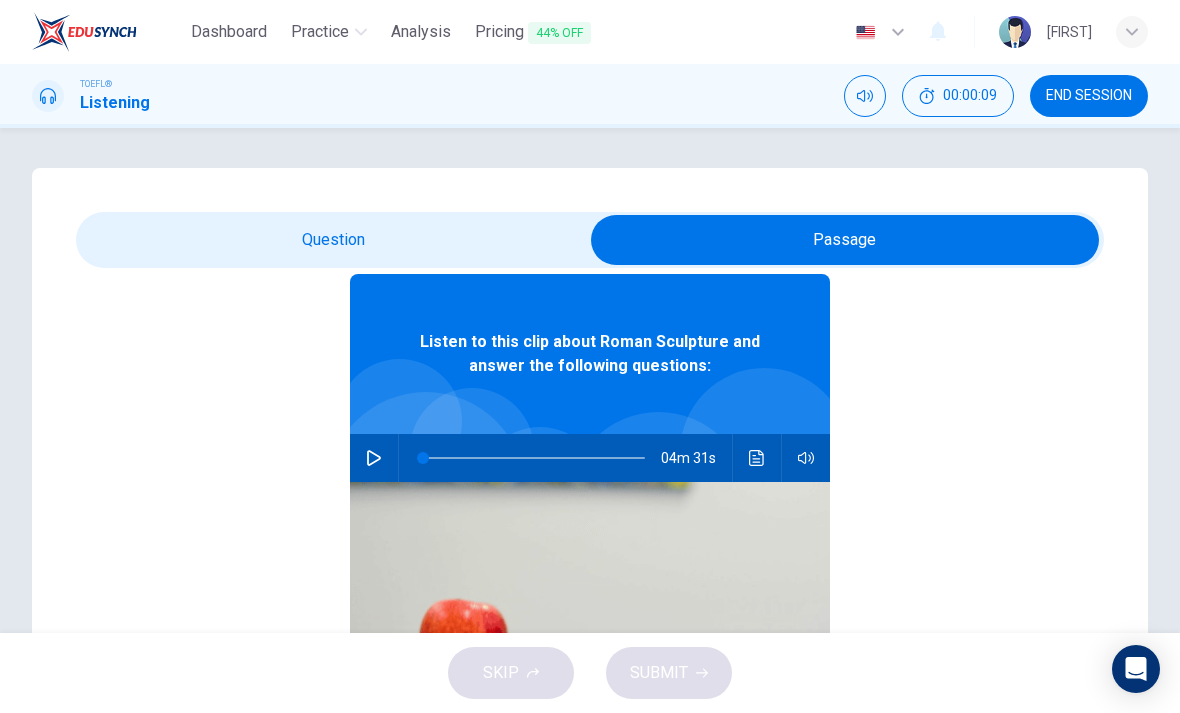scroll, scrollTop: 85, scrollLeft: 0, axis: vertical 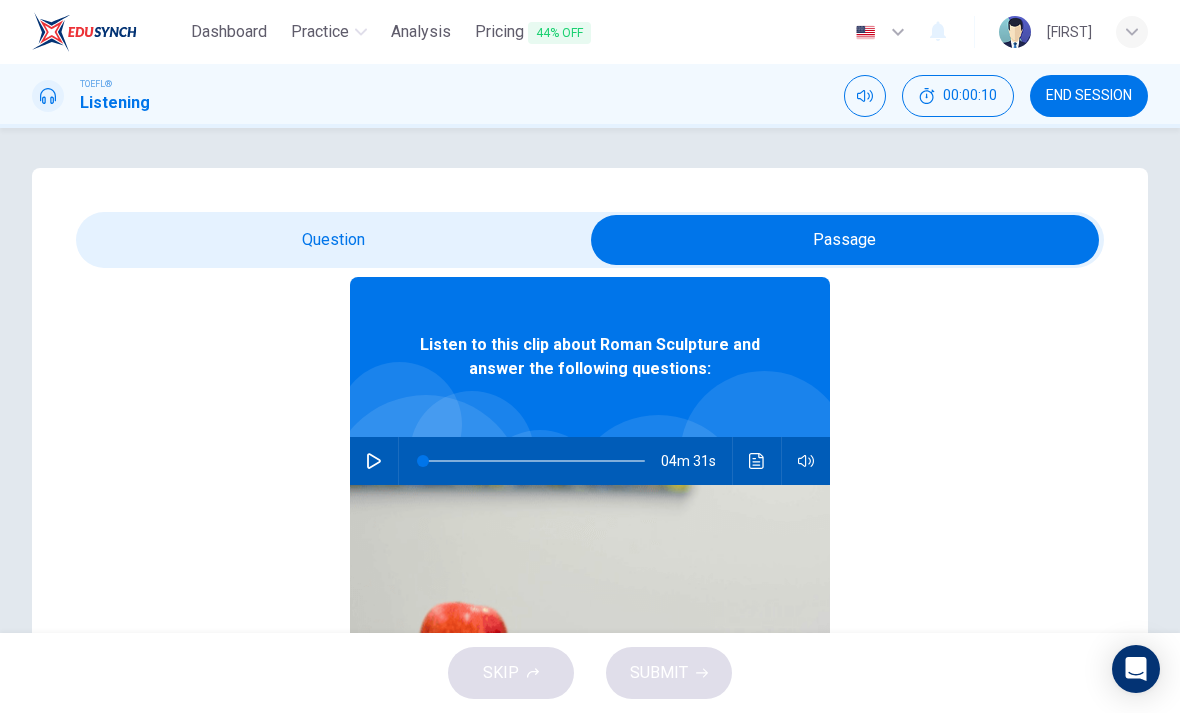 click at bounding box center (374, 461) 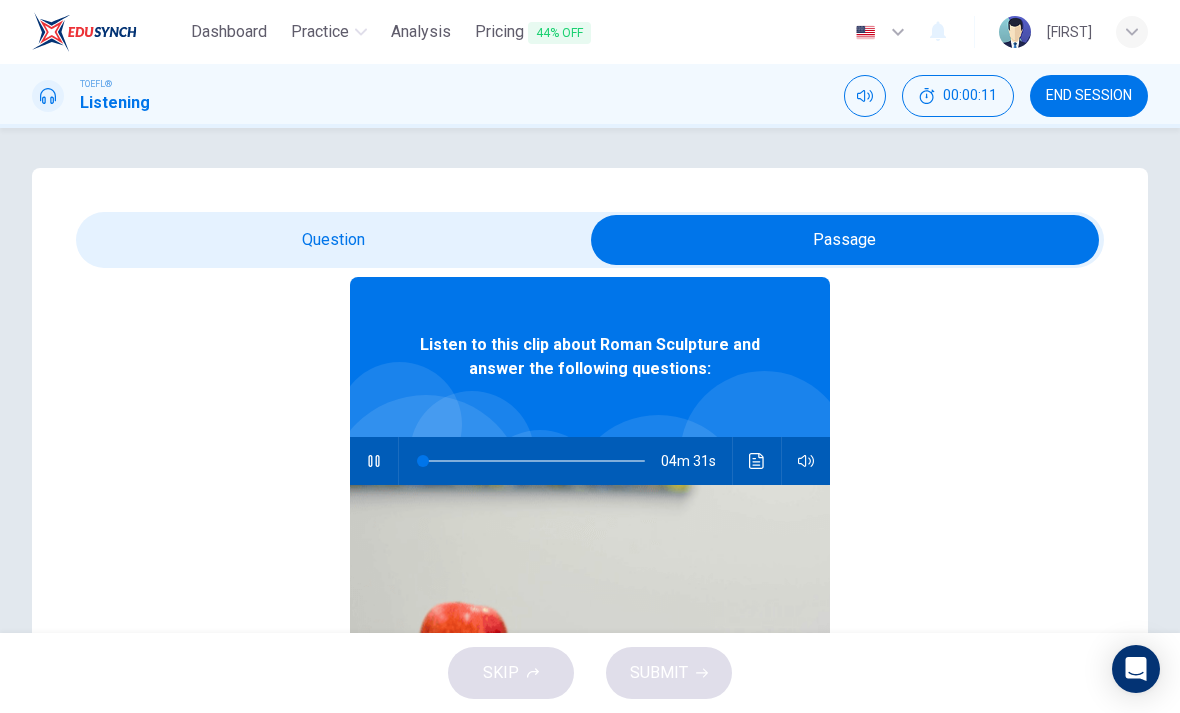 click at bounding box center (845, 240) 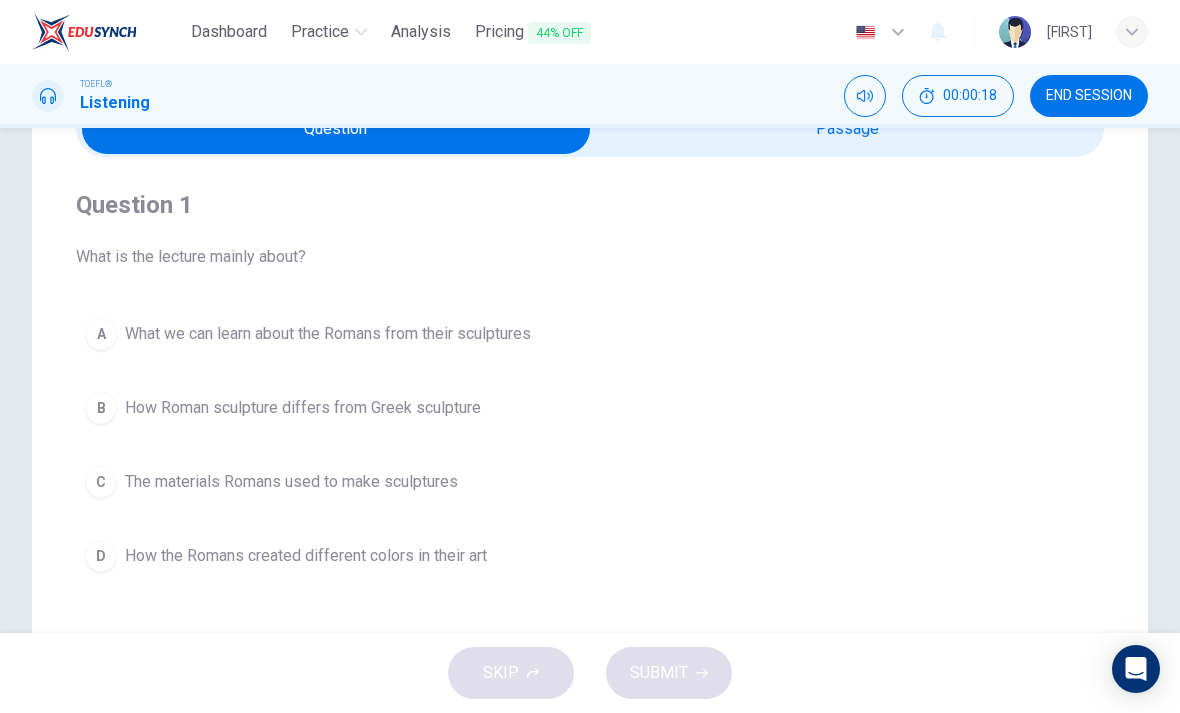 scroll, scrollTop: 101, scrollLeft: 0, axis: vertical 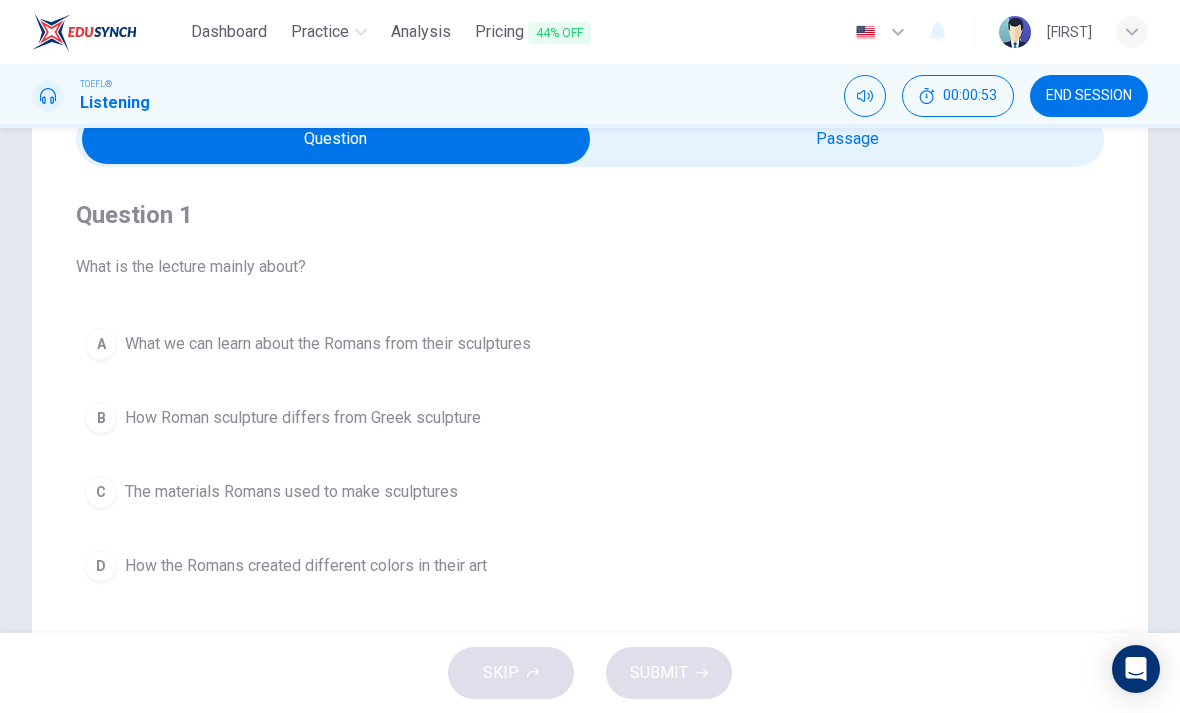click at bounding box center (865, 96) 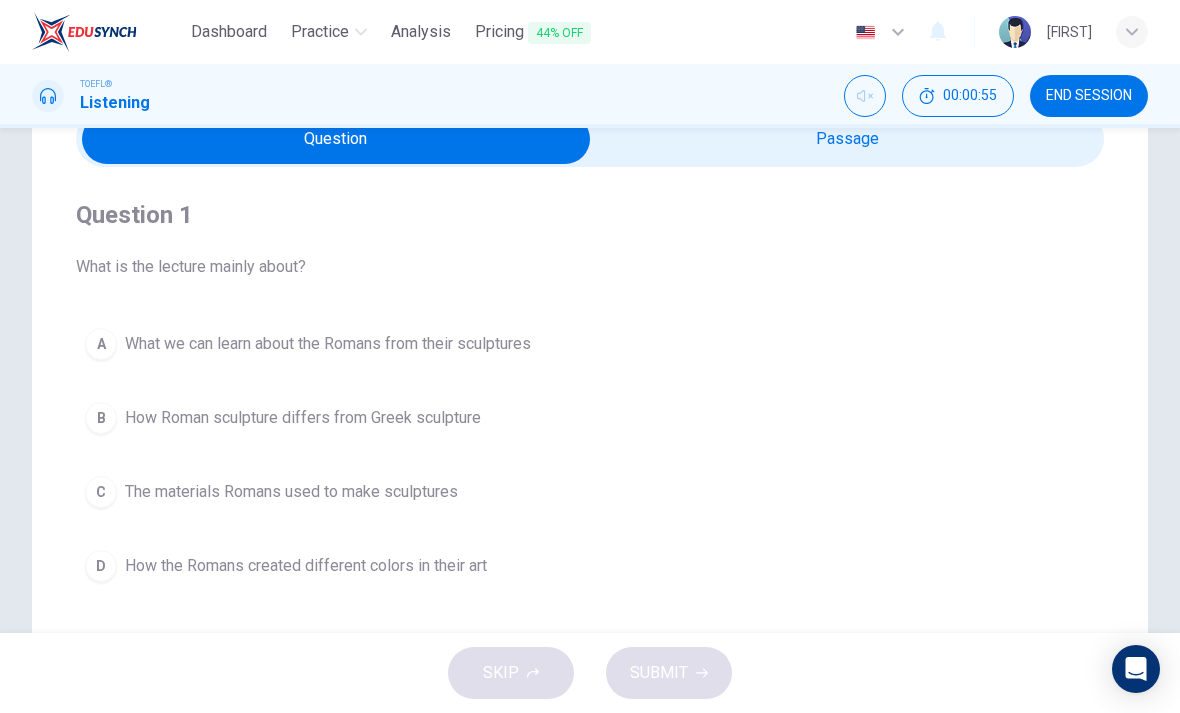 click at bounding box center [865, 96] 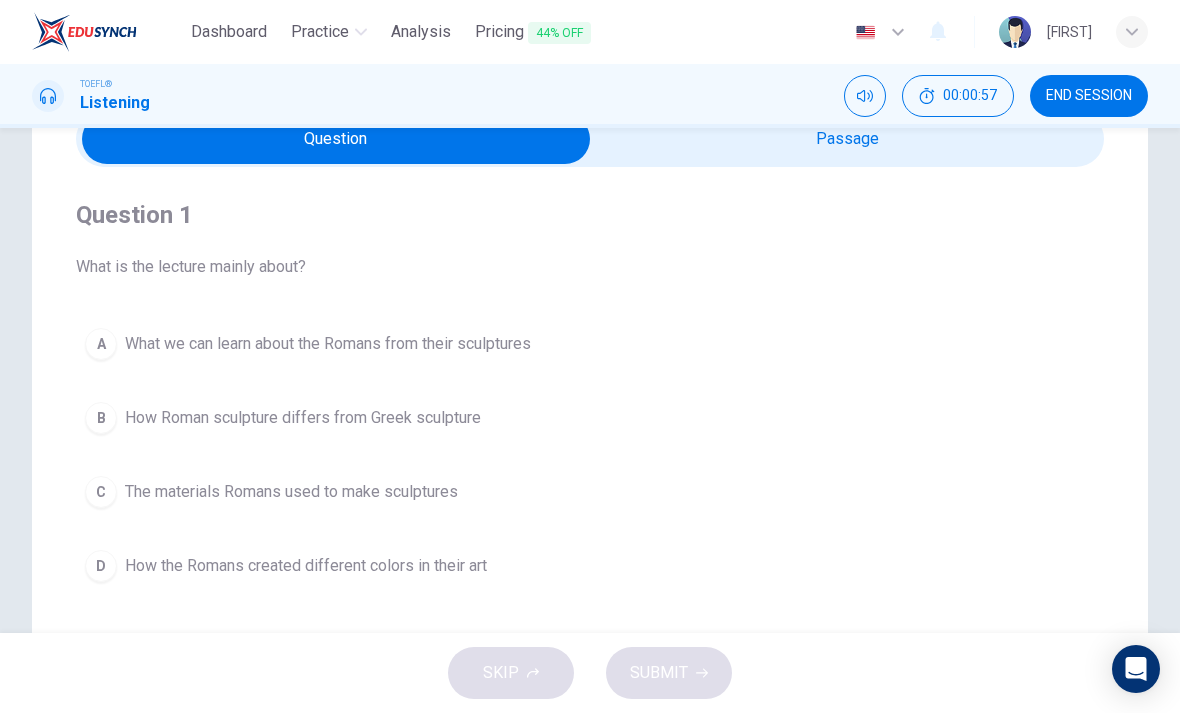 click on "END SESSION" at bounding box center (1089, 96) 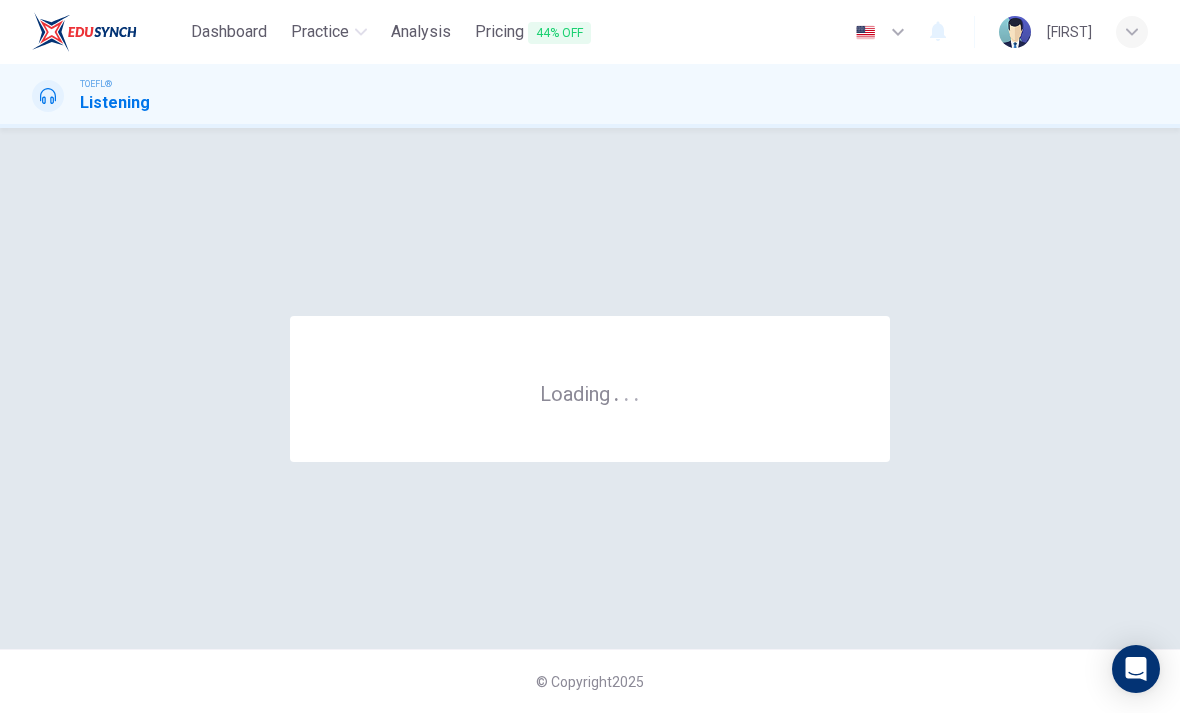 scroll, scrollTop: 0, scrollLeft: 0, axis: both 